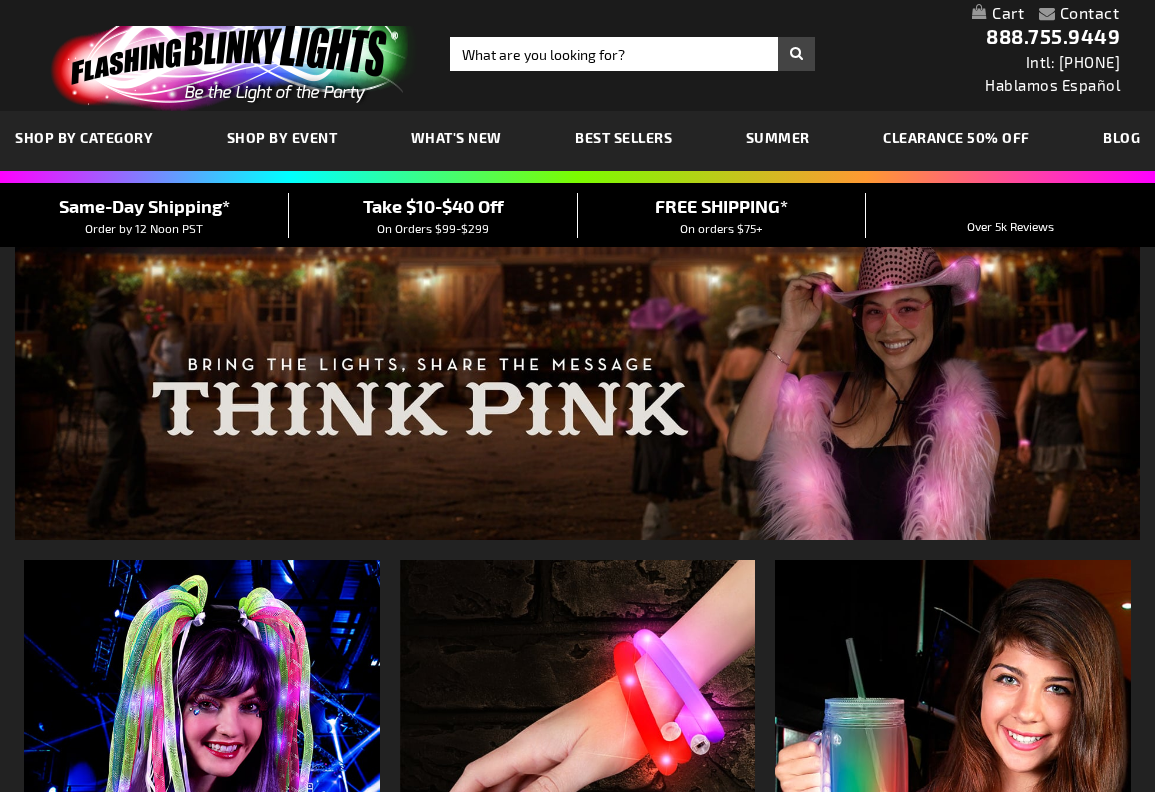 scroll, scrollTop: 0, scrollLeft: 0, axis: both 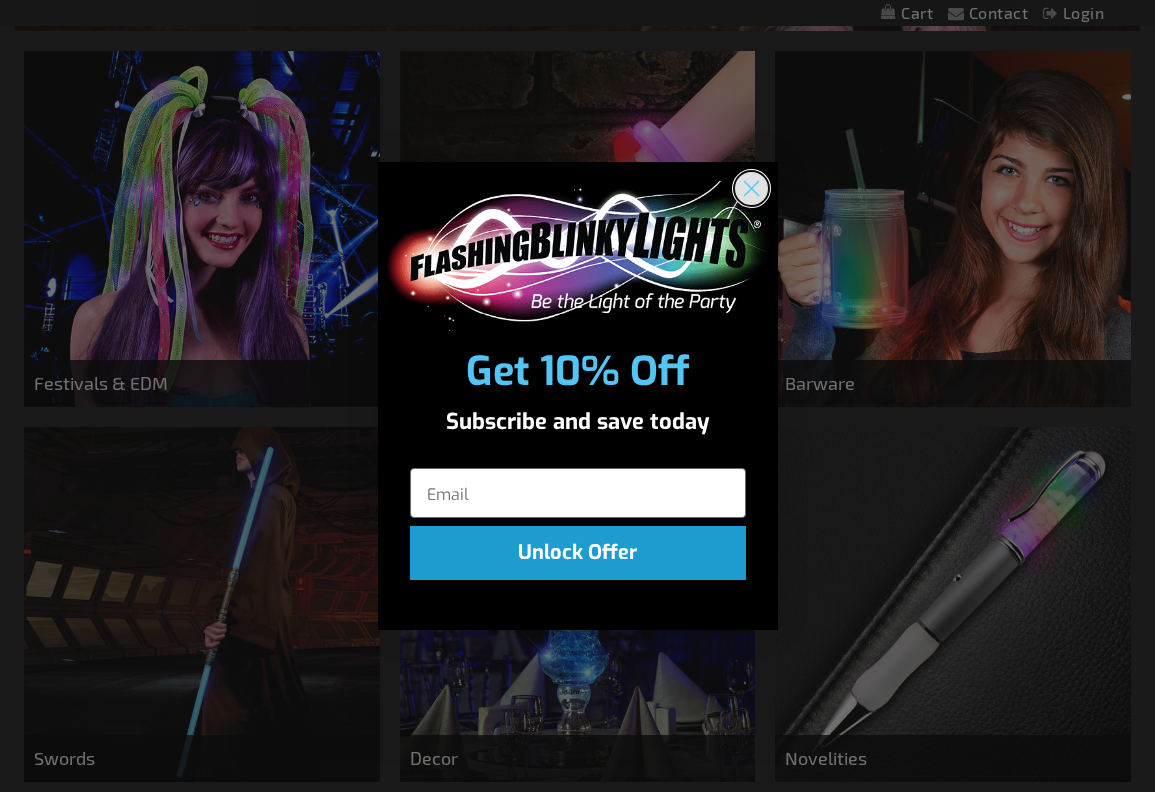 click 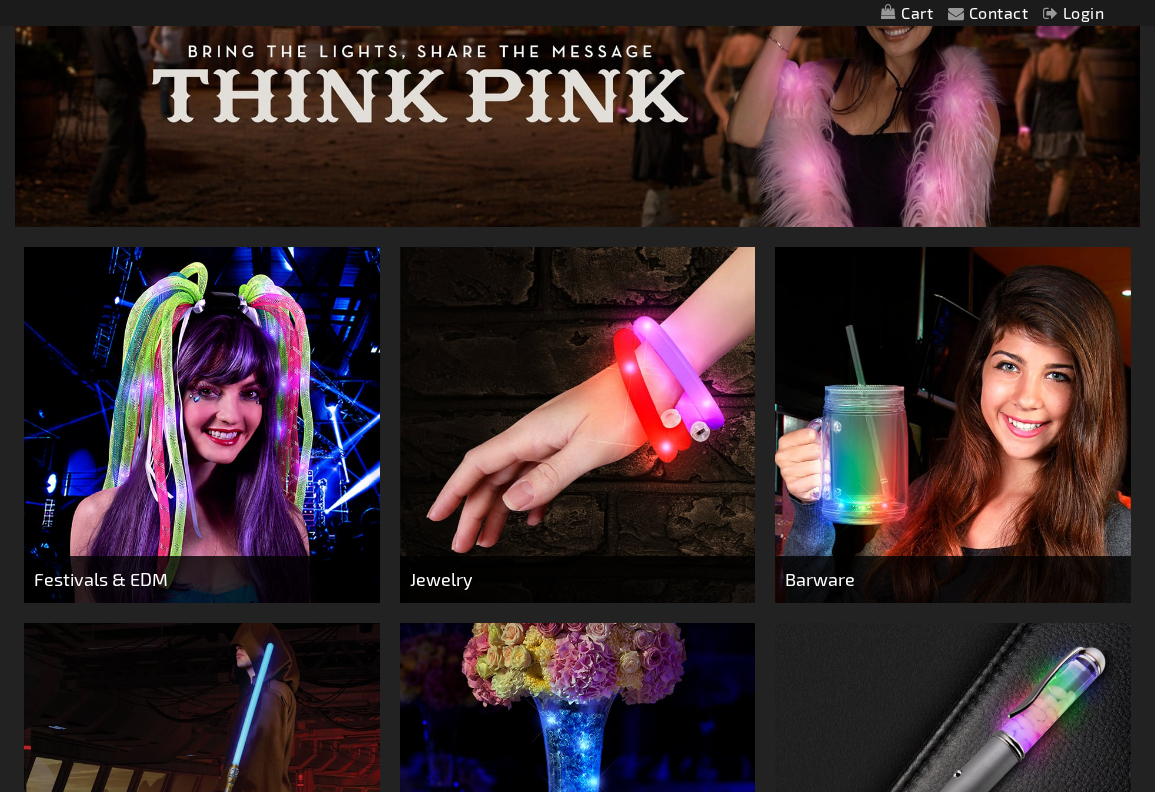 scroll, scrollTop: 311, scrollLeft: 0, axis: vertical 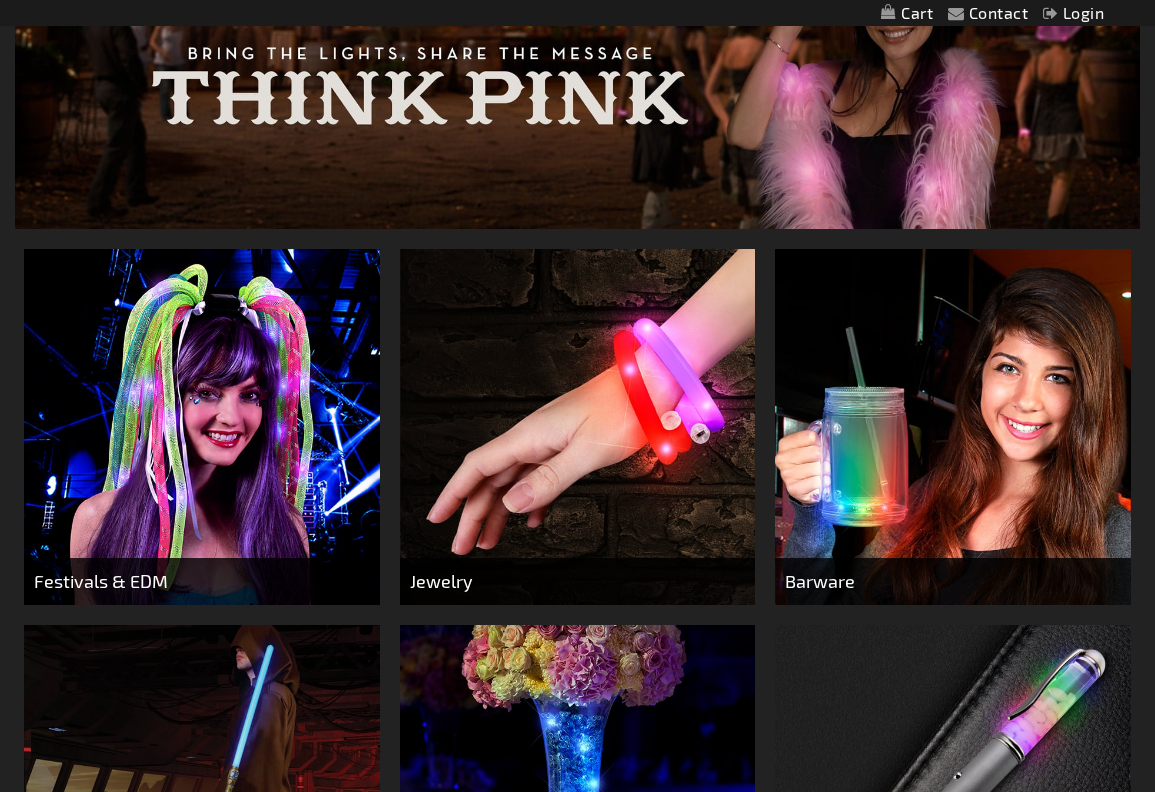 click at bounding box center (202, 427) 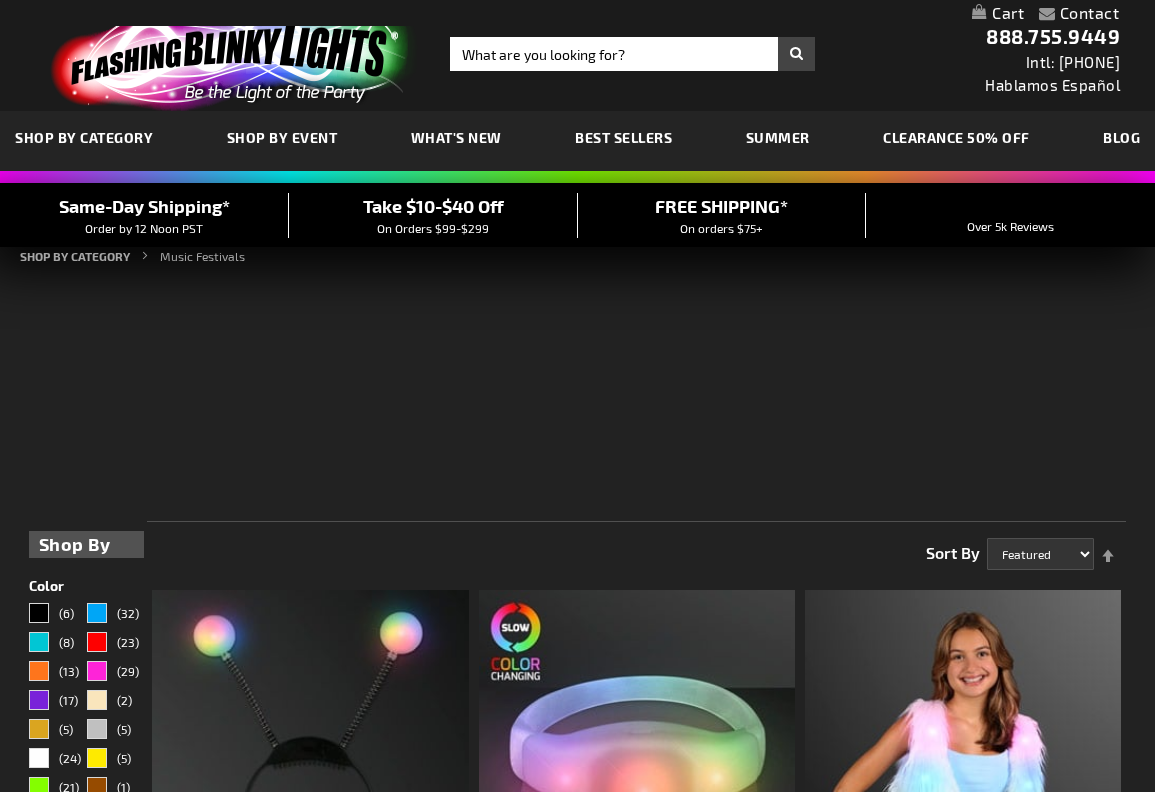 click on "Color" at bounding box center (86, 585) 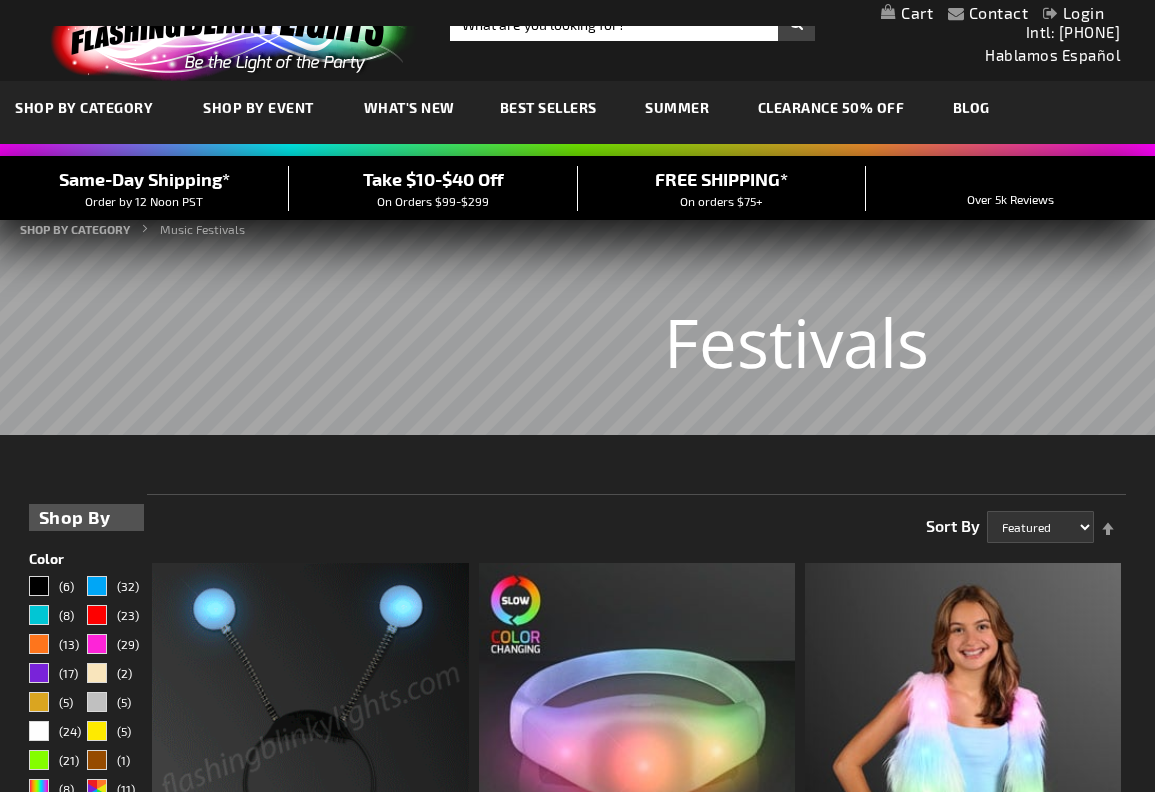 scroll, scrollTop: 31, scrollLeft: 0, axis: vertical 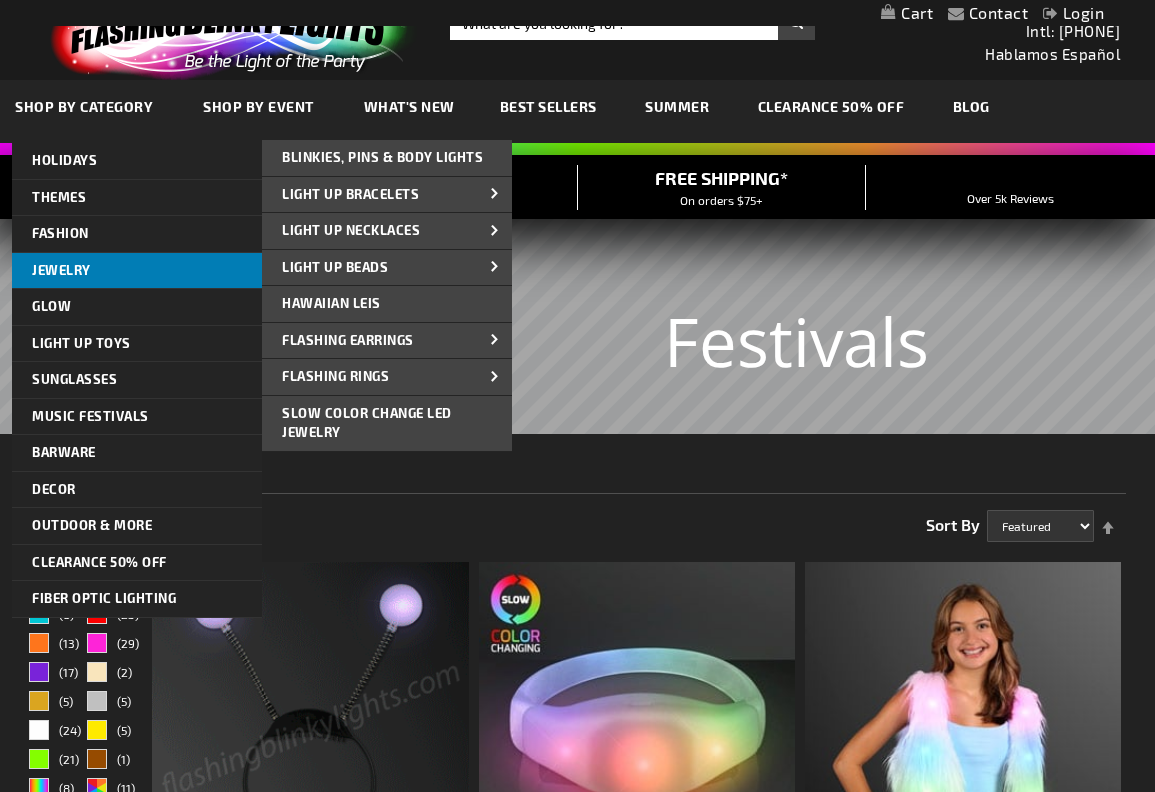 click on "Jewelry" at bounding box center (61, 270) 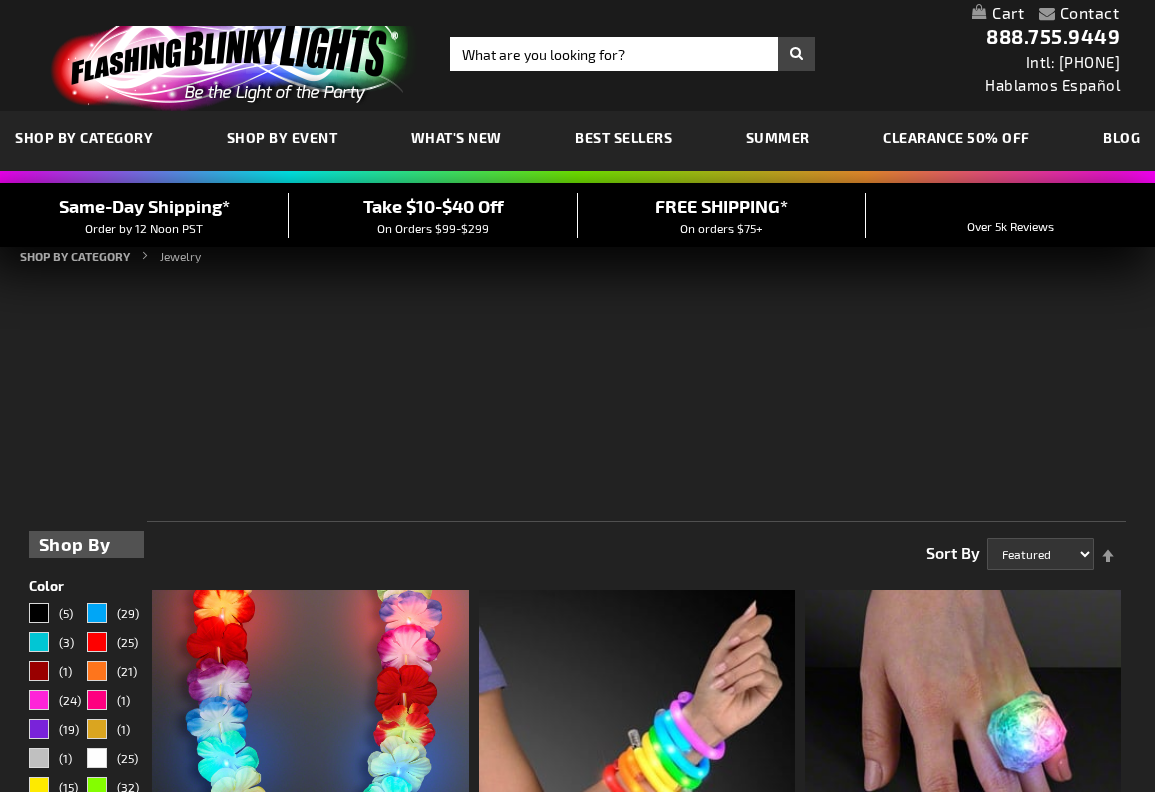scroll, scrollTop: 0, scrollLeft: 0, axis: both 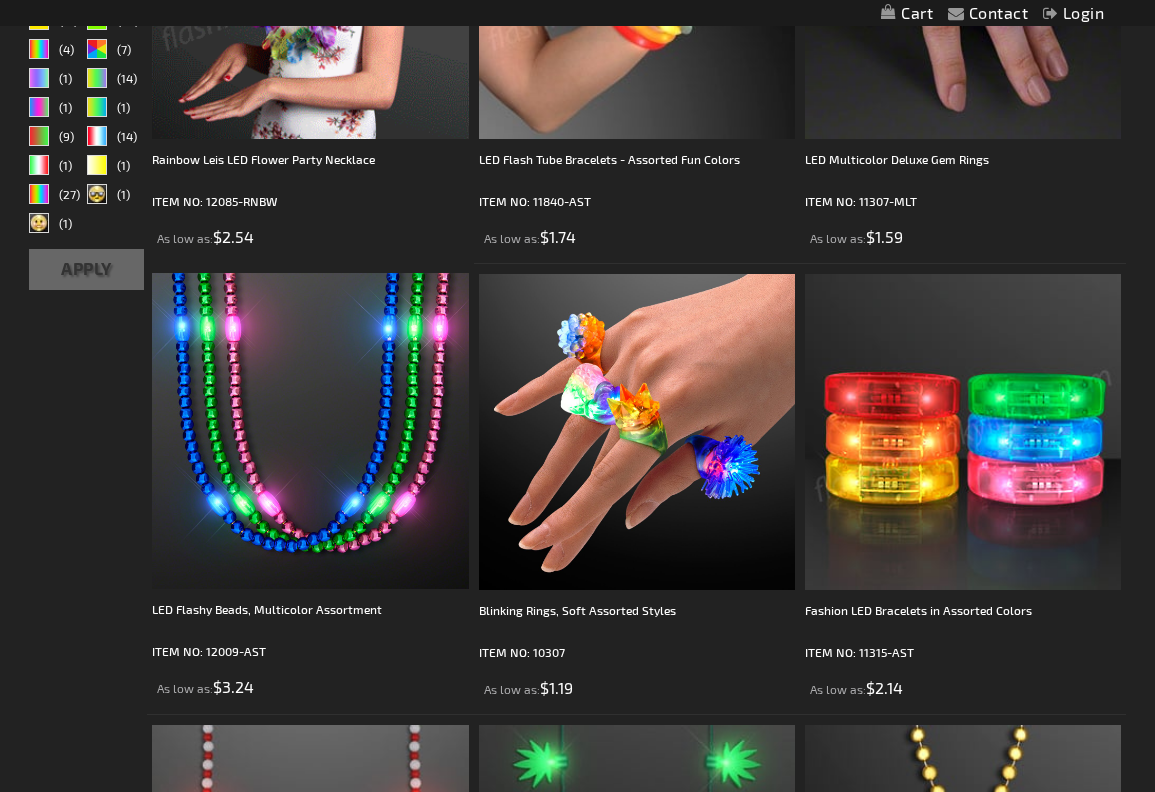 click at bounding box center [963, 432] 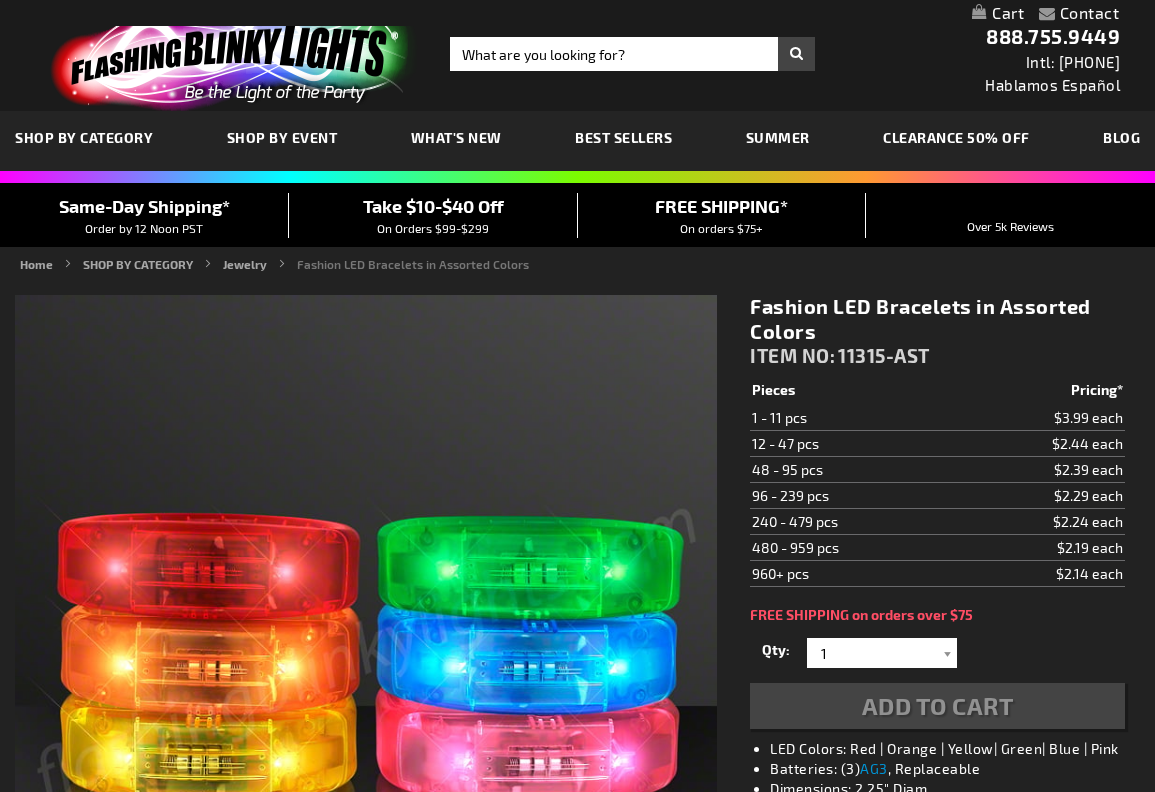 scroll, scrollTop: 0, scrollLeft: 0, axis: both 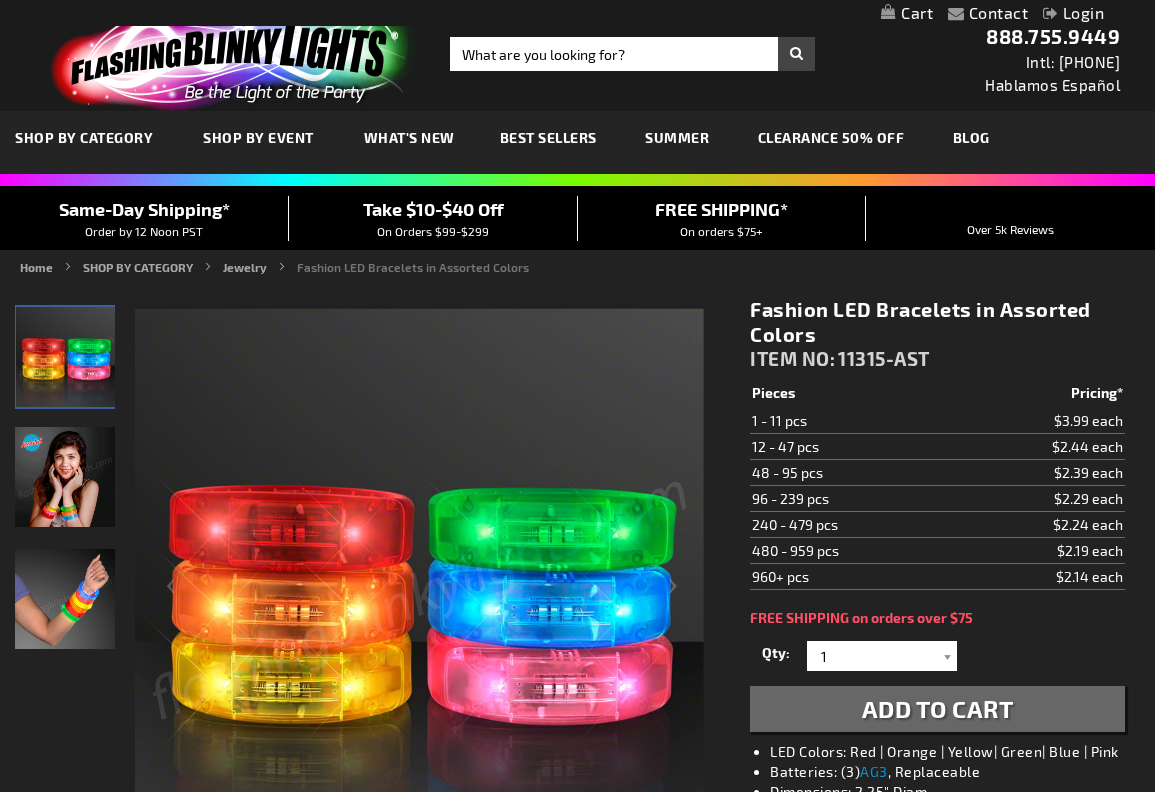click at bounding box center (65, 477) 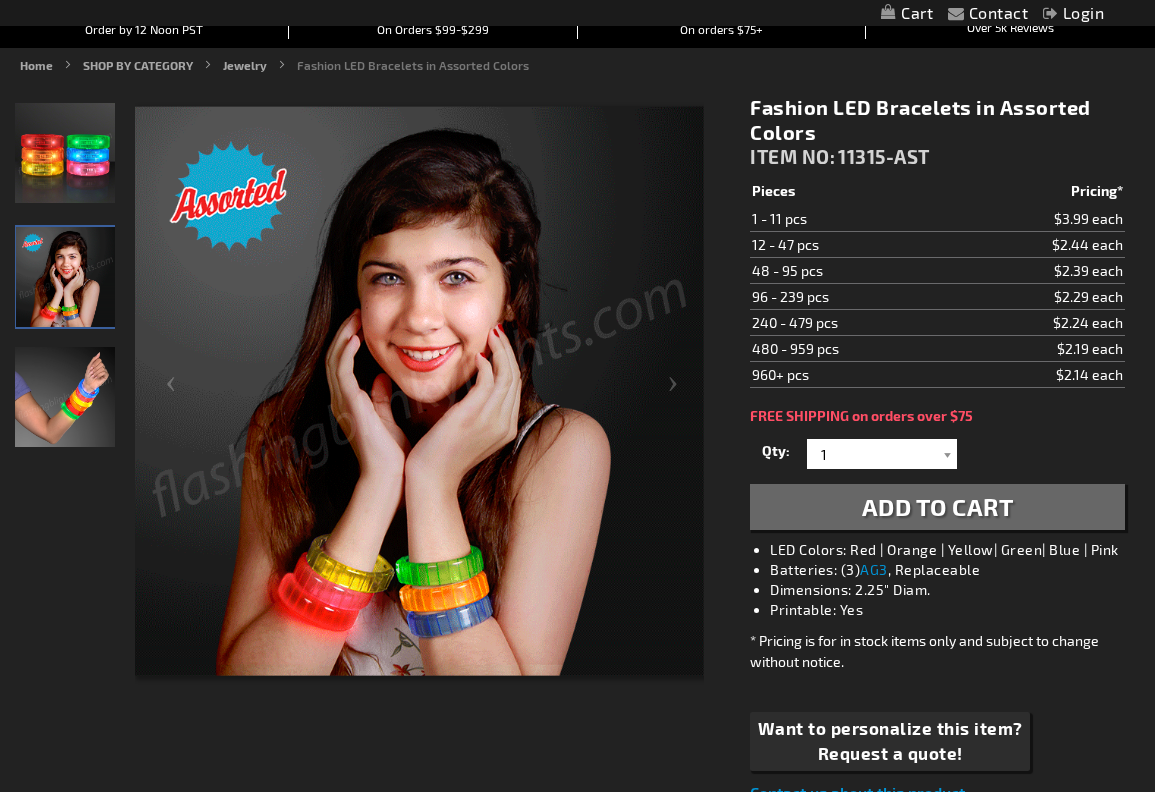 scroll, scrollTop: 204, scrollLeft: 0, axis: vertical 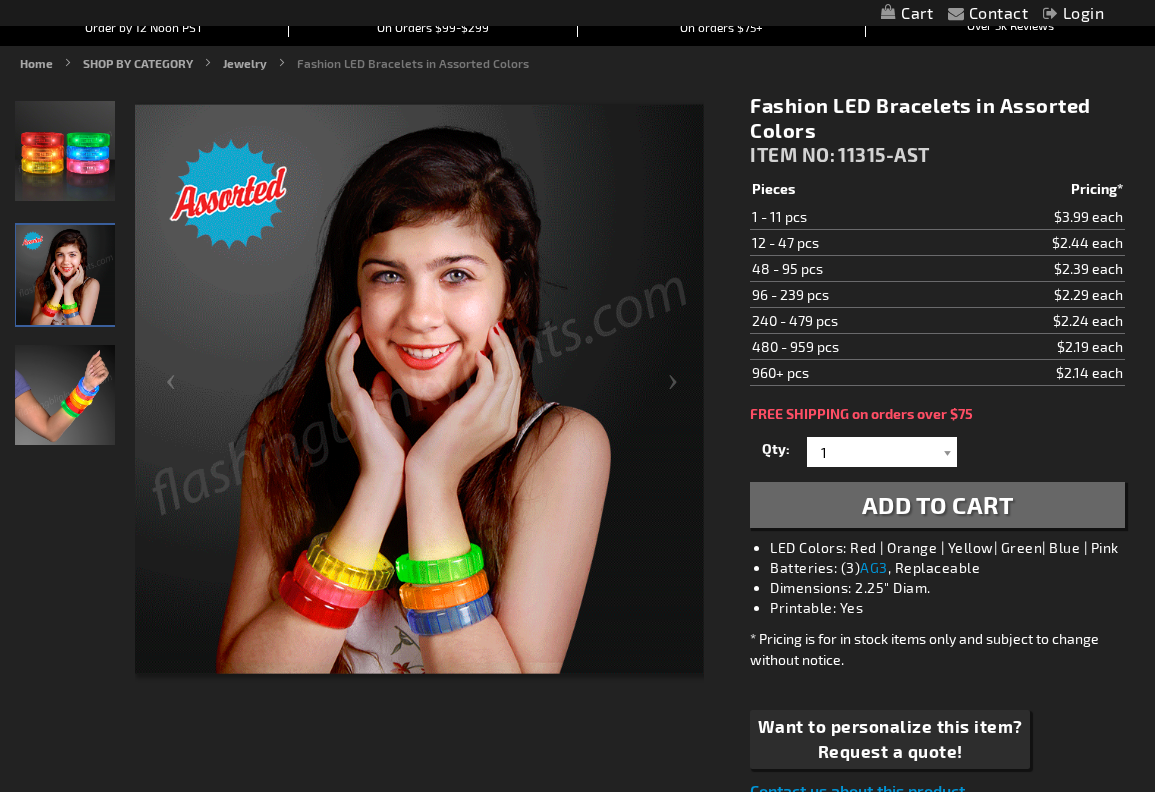 click at bounding box center (65, 395) 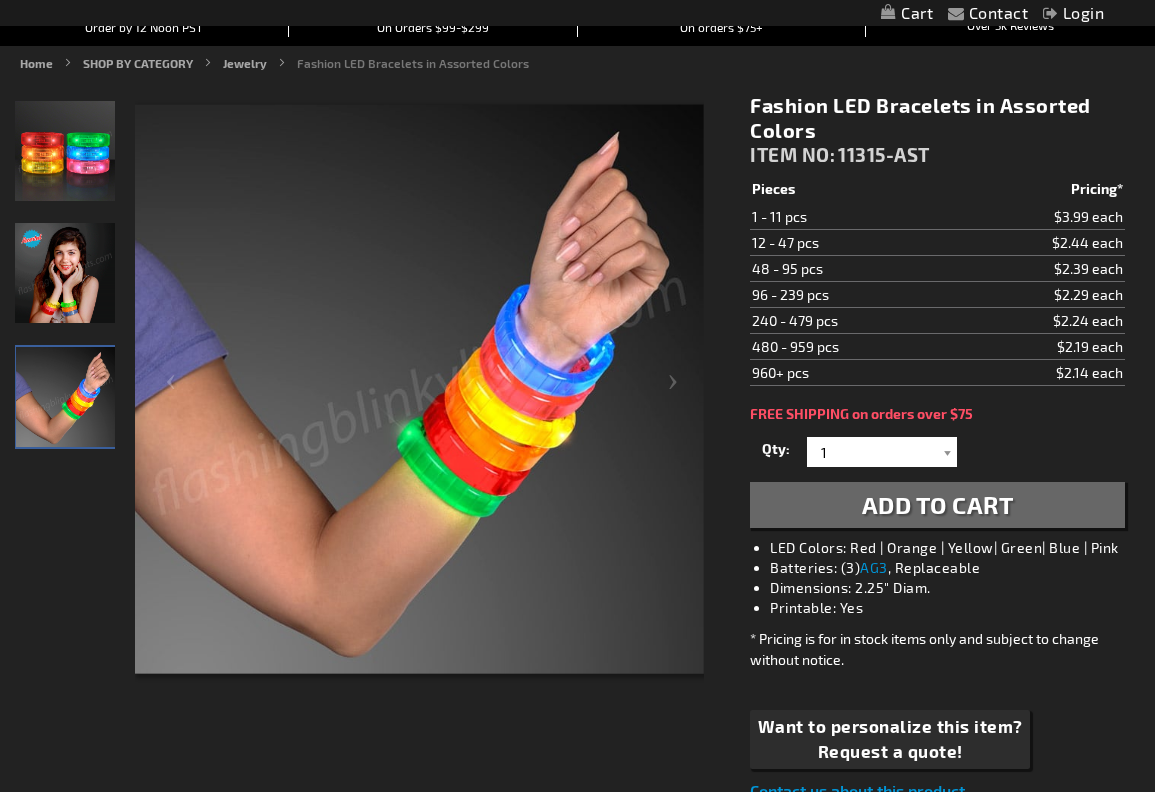 click at bounding box center (65, 273) 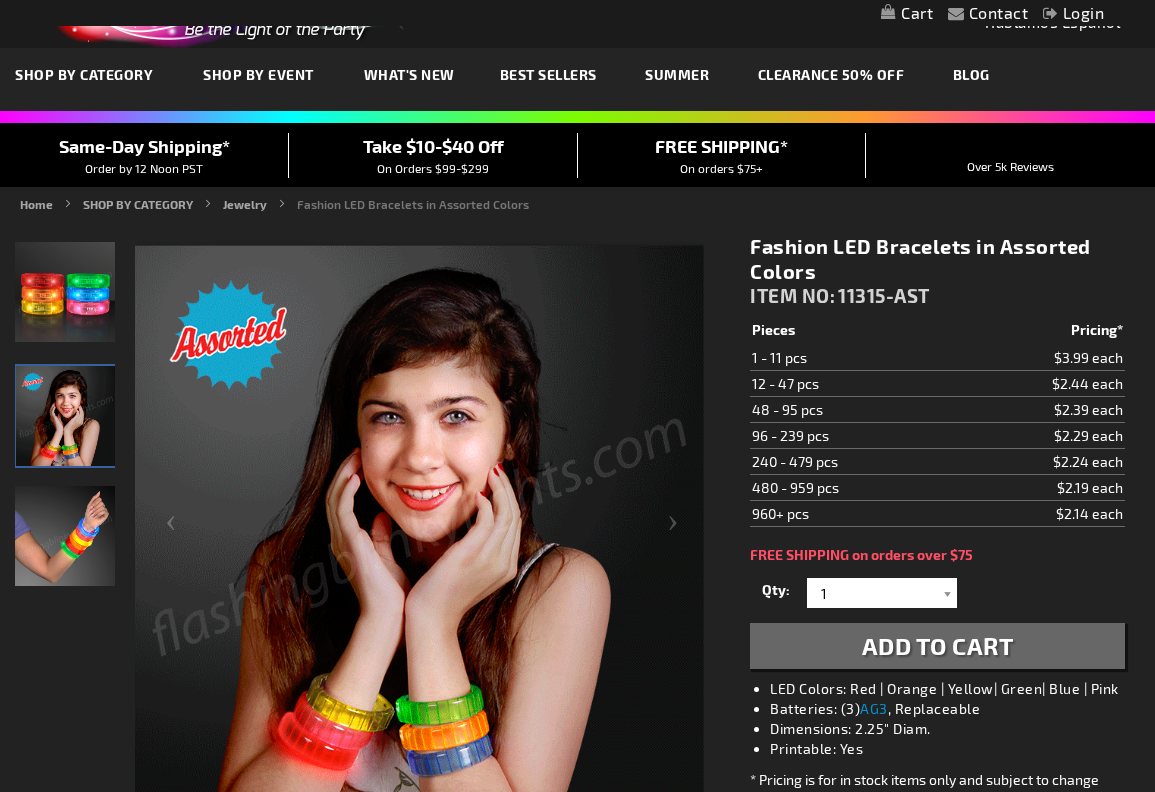 scroll, scrollTop: 0, scrollLeft: 0, axis: both 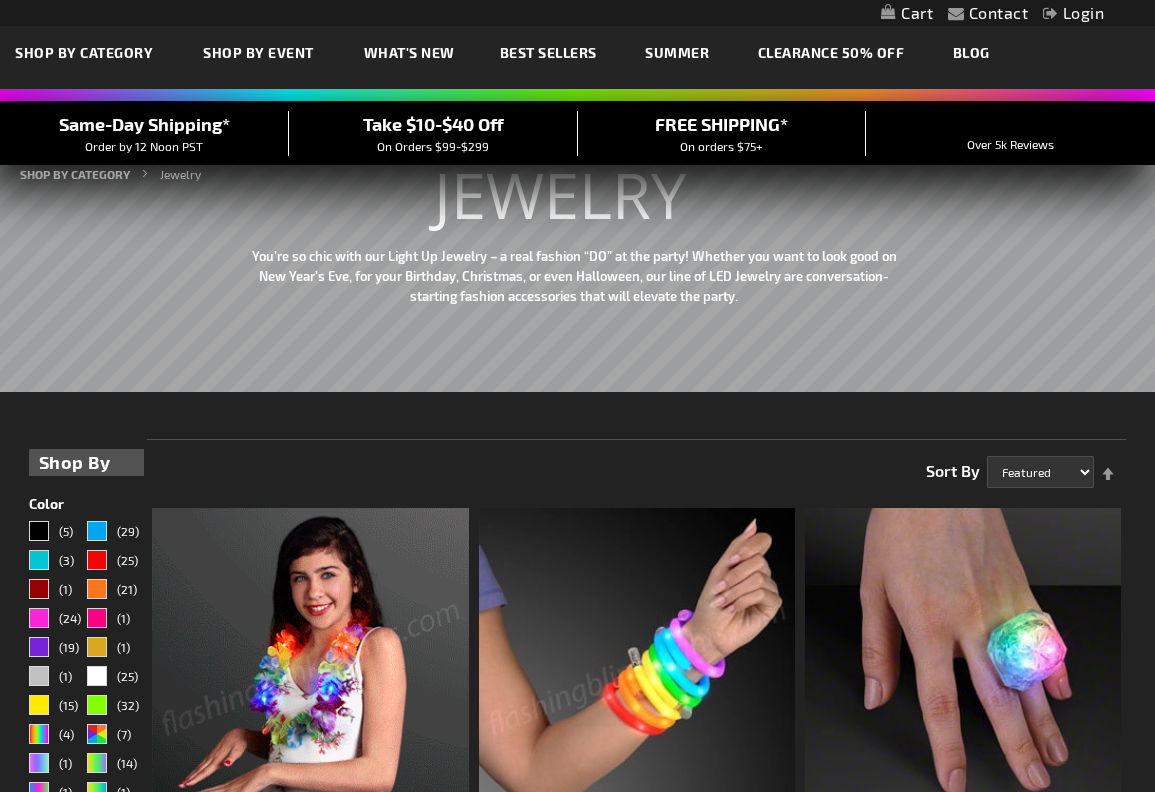 click at bounding box center [637, 666] 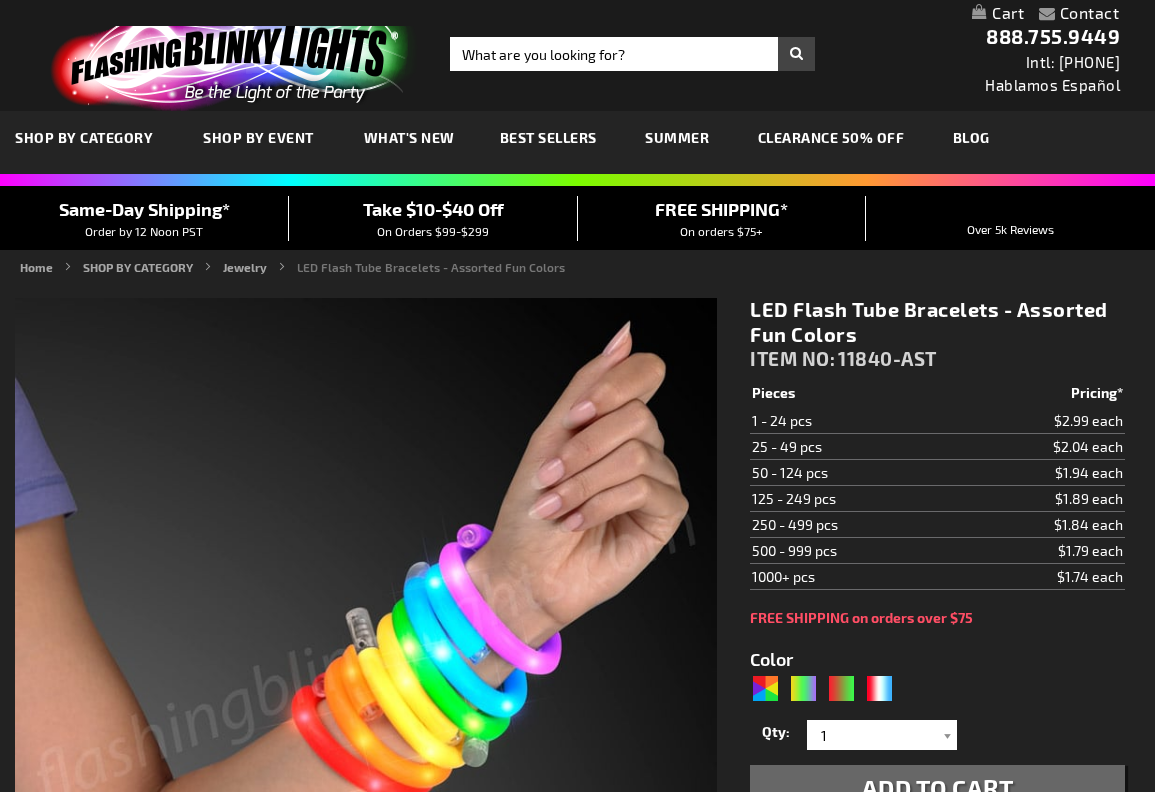 type on "5630" 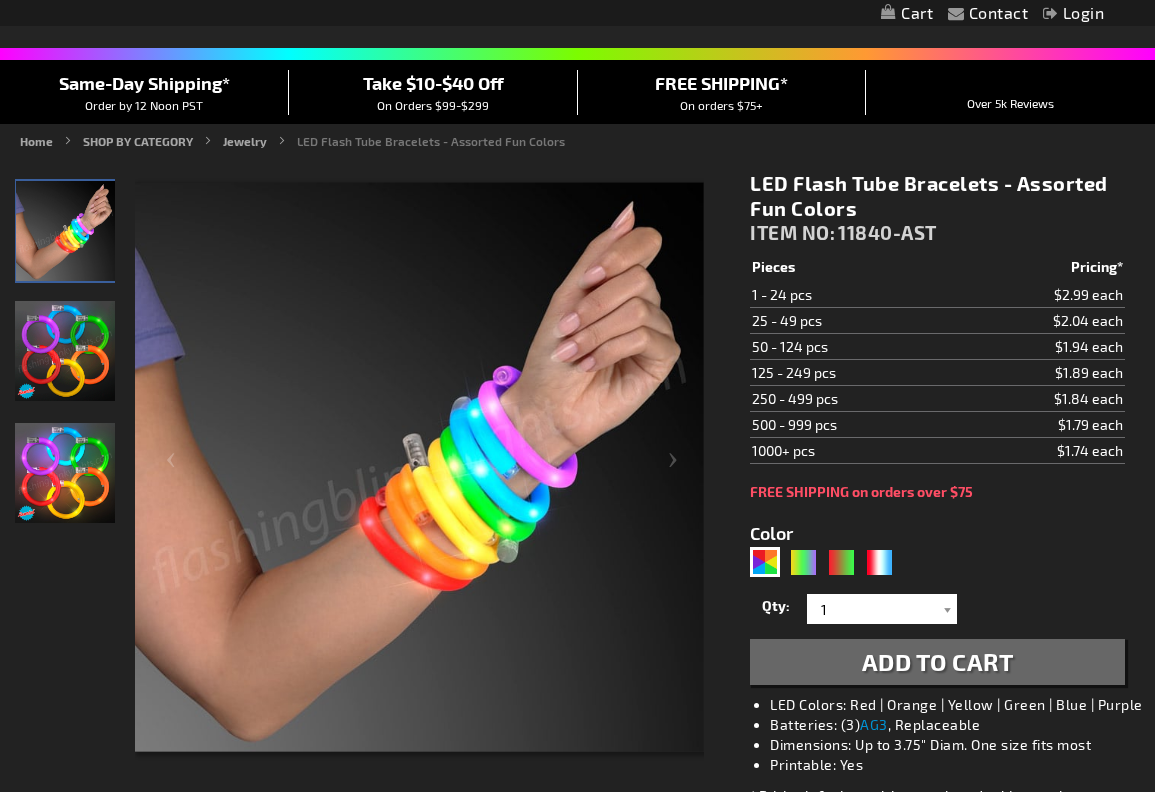 scroll, scrollTop: 129, scrollLeft: 0, axis: vertical 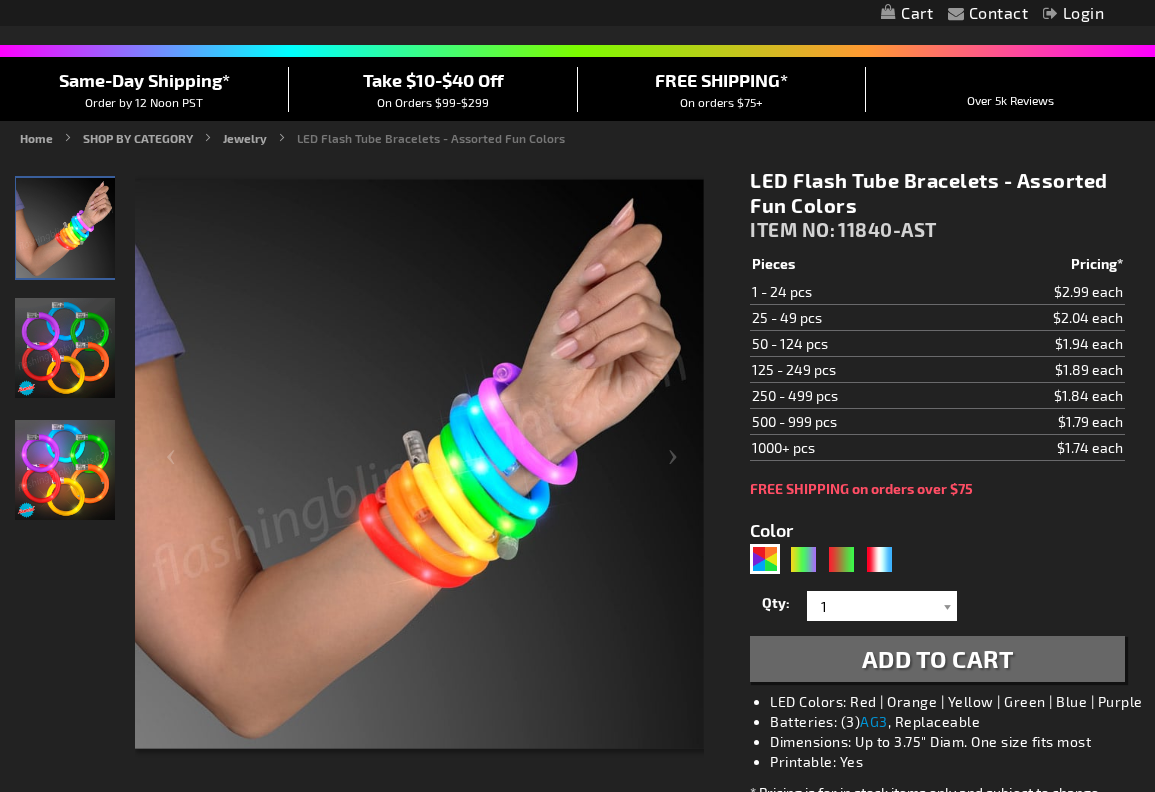 click at bounding box center [65, 348] 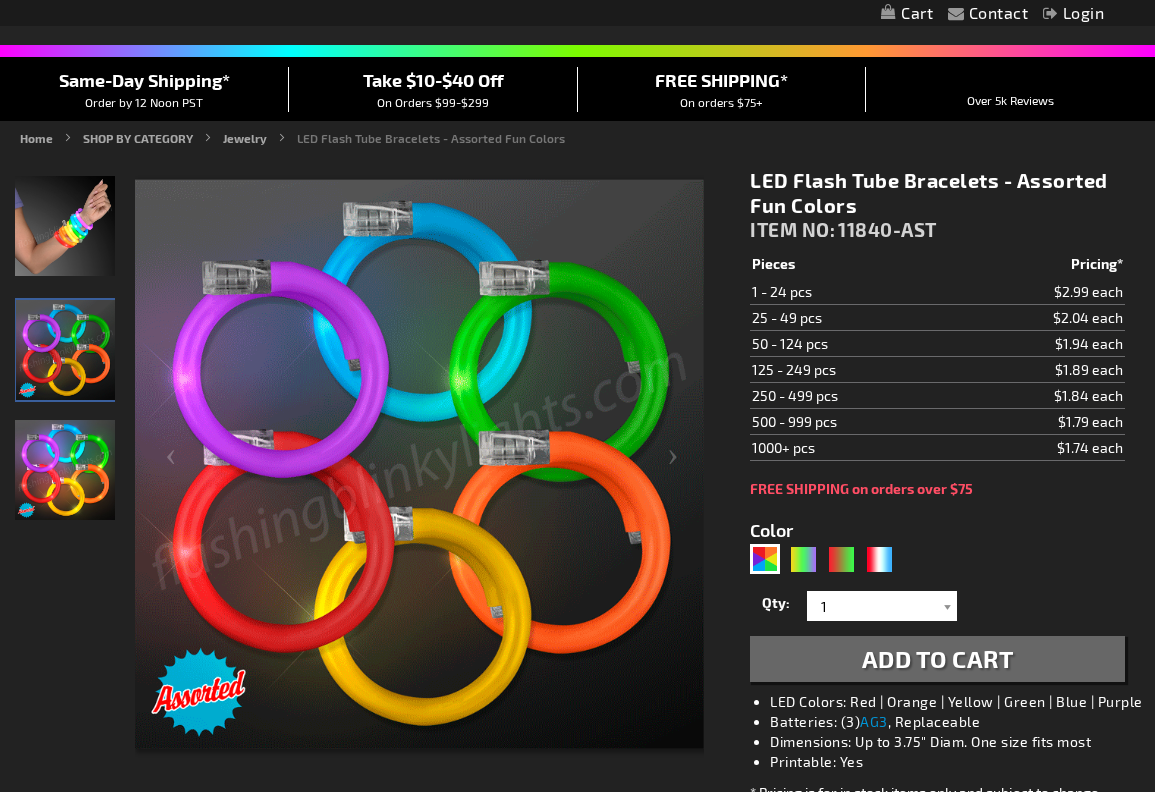click at bounding box center [65, 470] 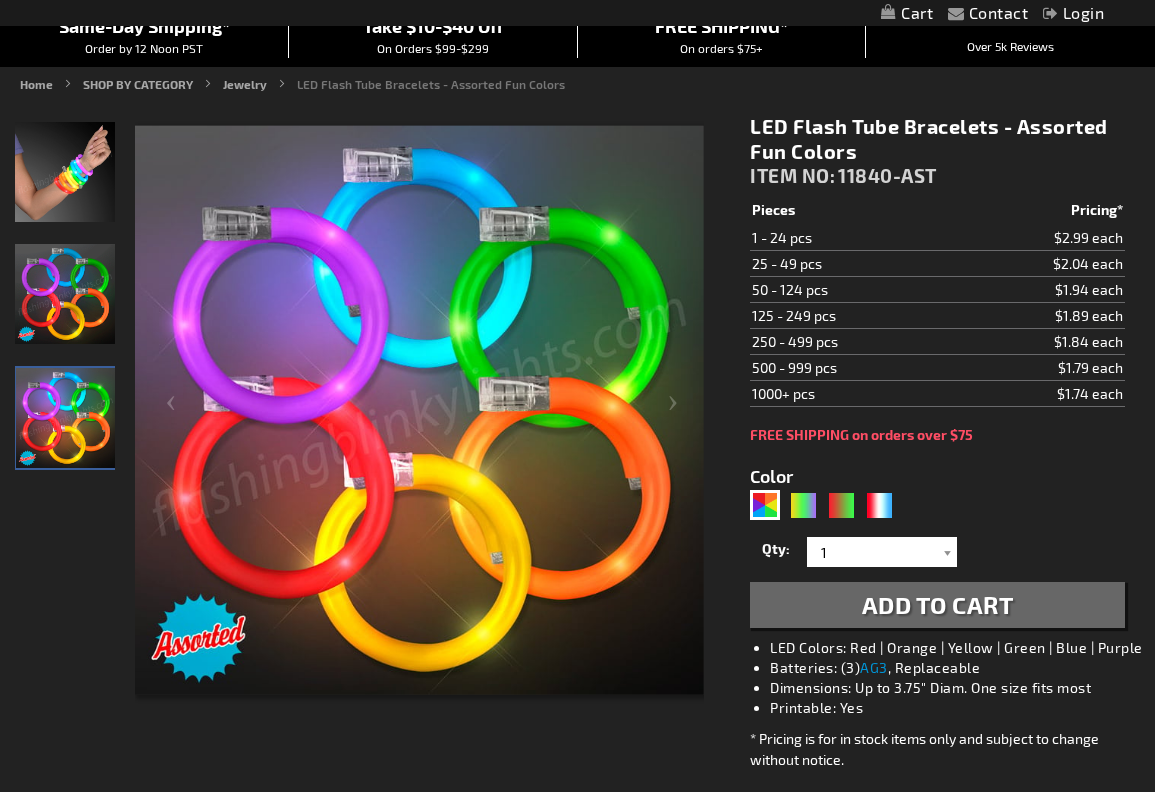scroll, scrollTop: 180, scrollLeft: 0, axis: vertical 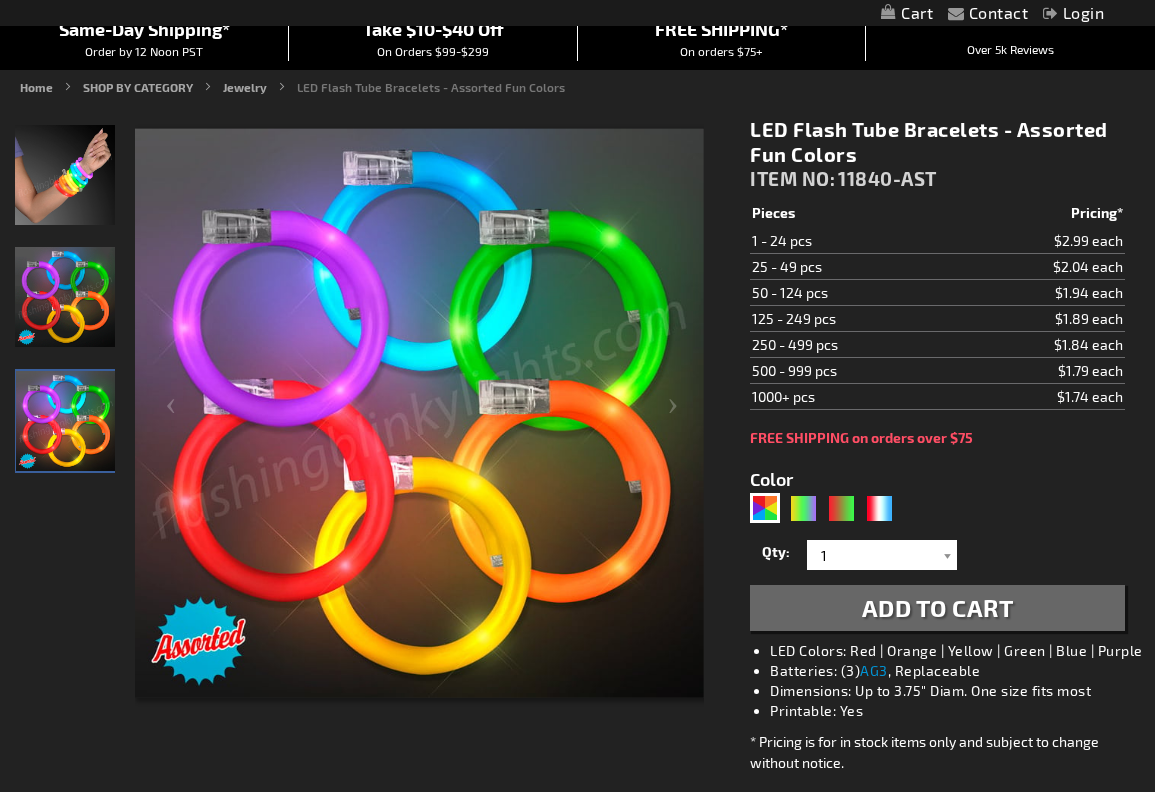 click on "Add to Cart" at bounding box center (938, 607) 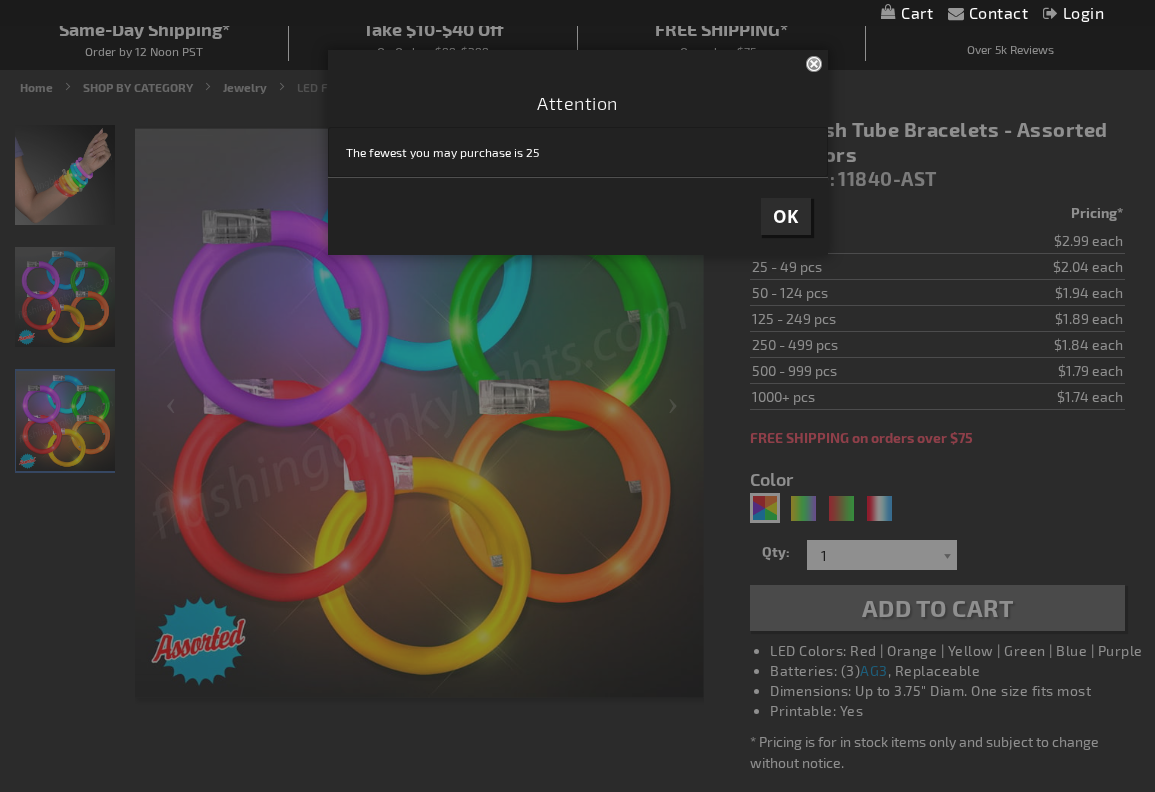 click on "OK" at bounding box center [786, 216] 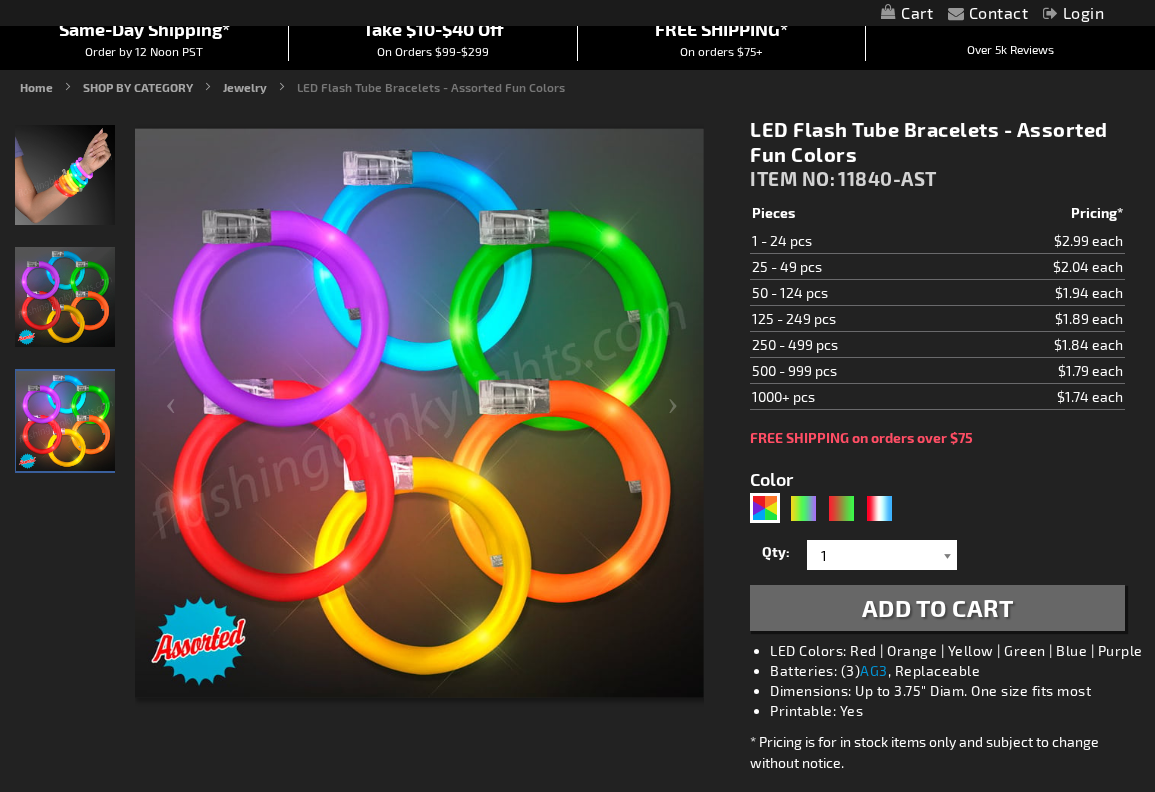 click at bounding box center (947, 555) 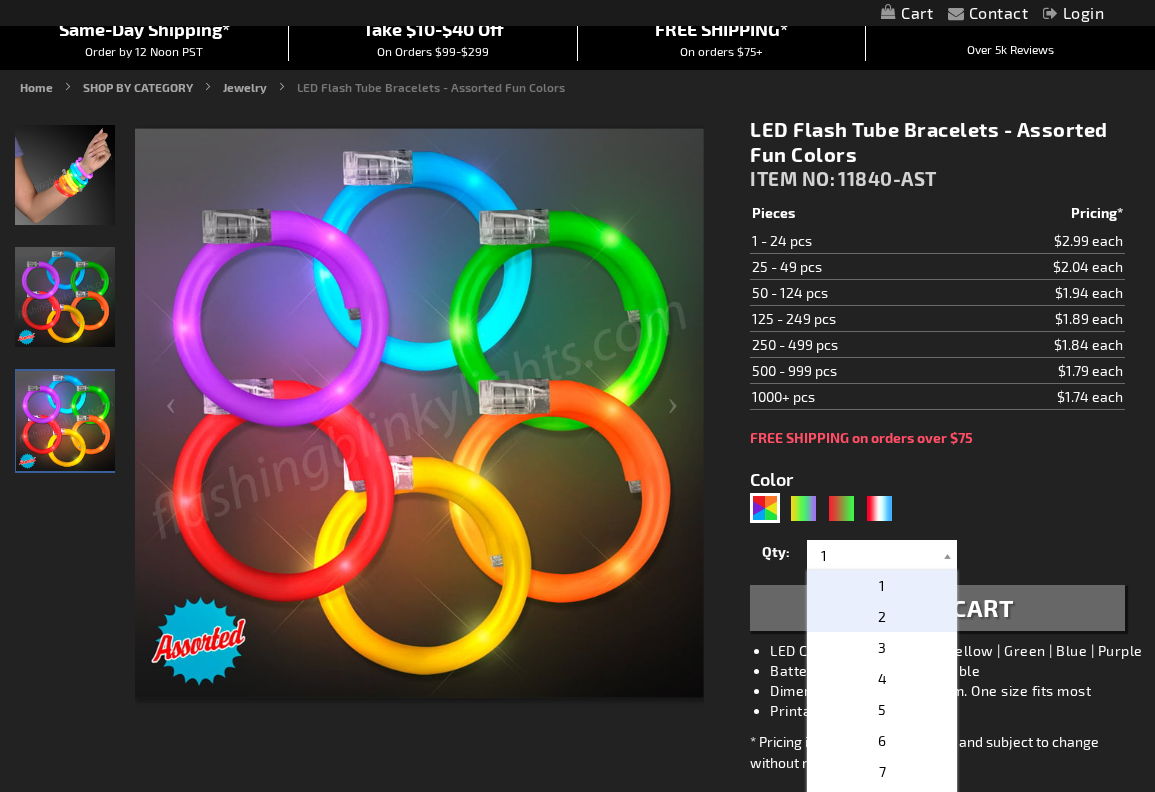 click on "2" at bounding box center (882, 616) 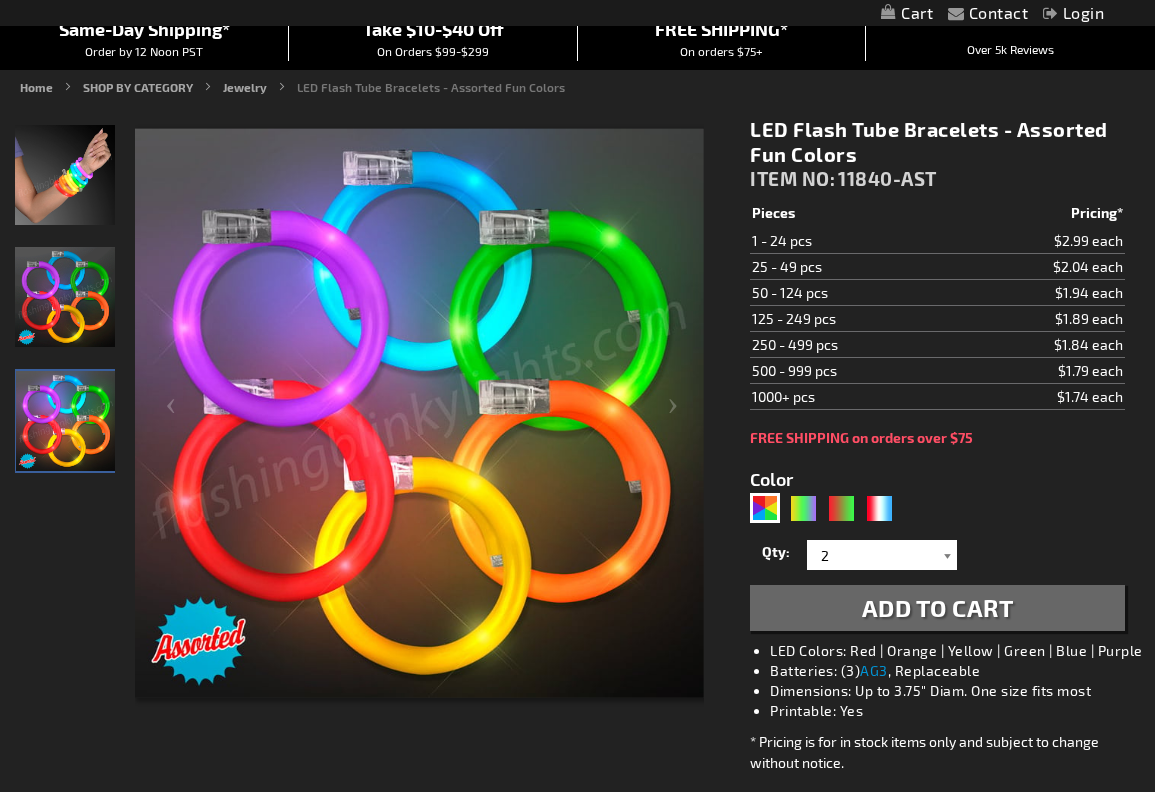 click at bounding box center [947, 555] 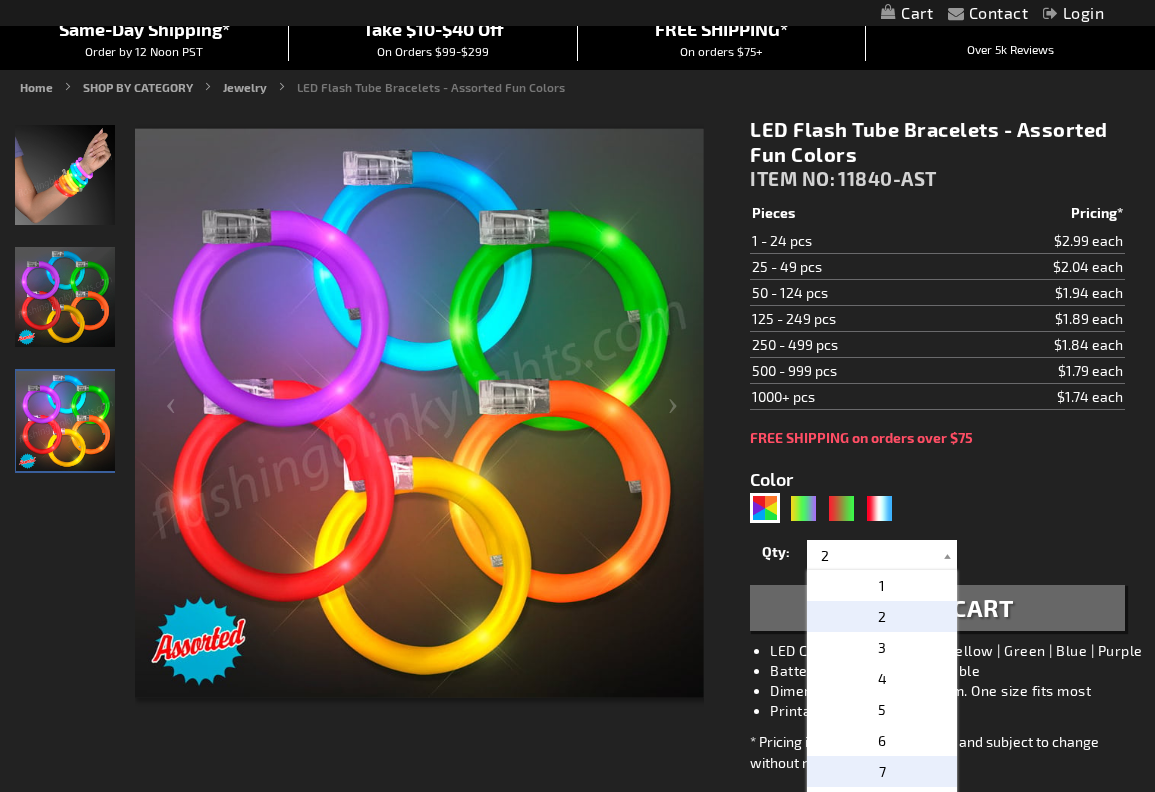 click on "7" at bounding box center (882, 771) 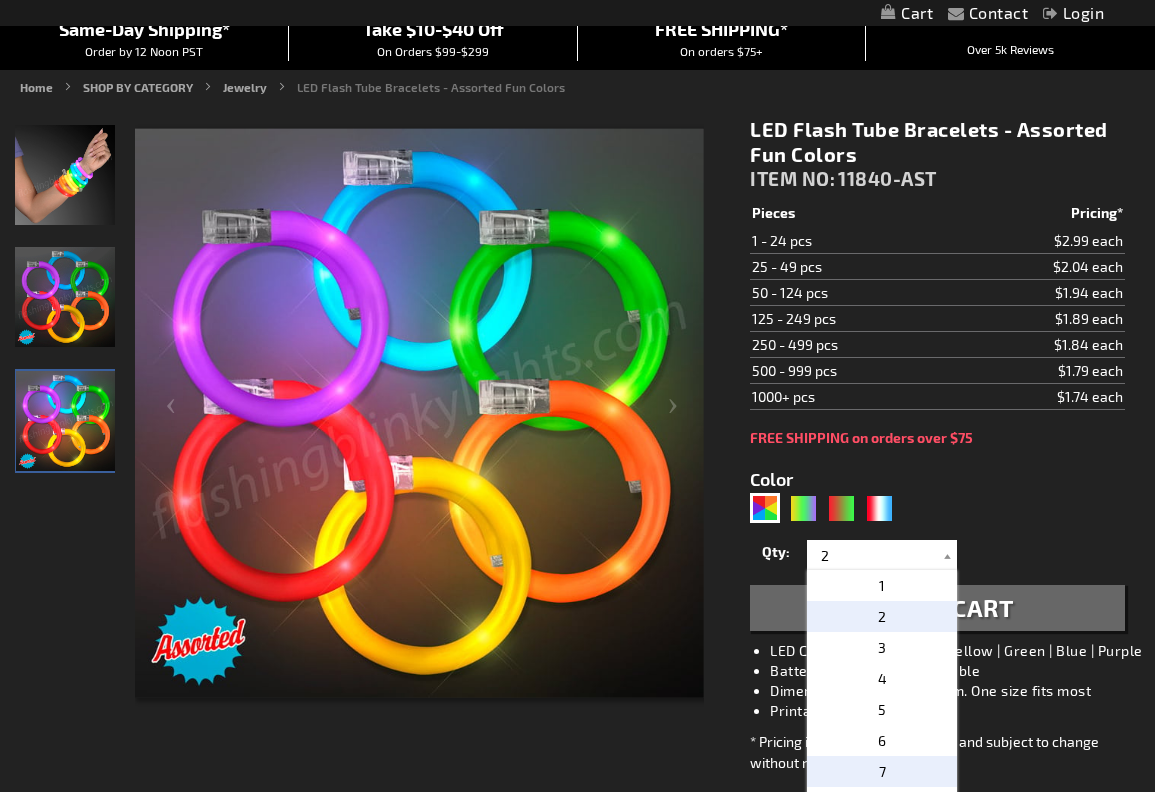 type on "7" 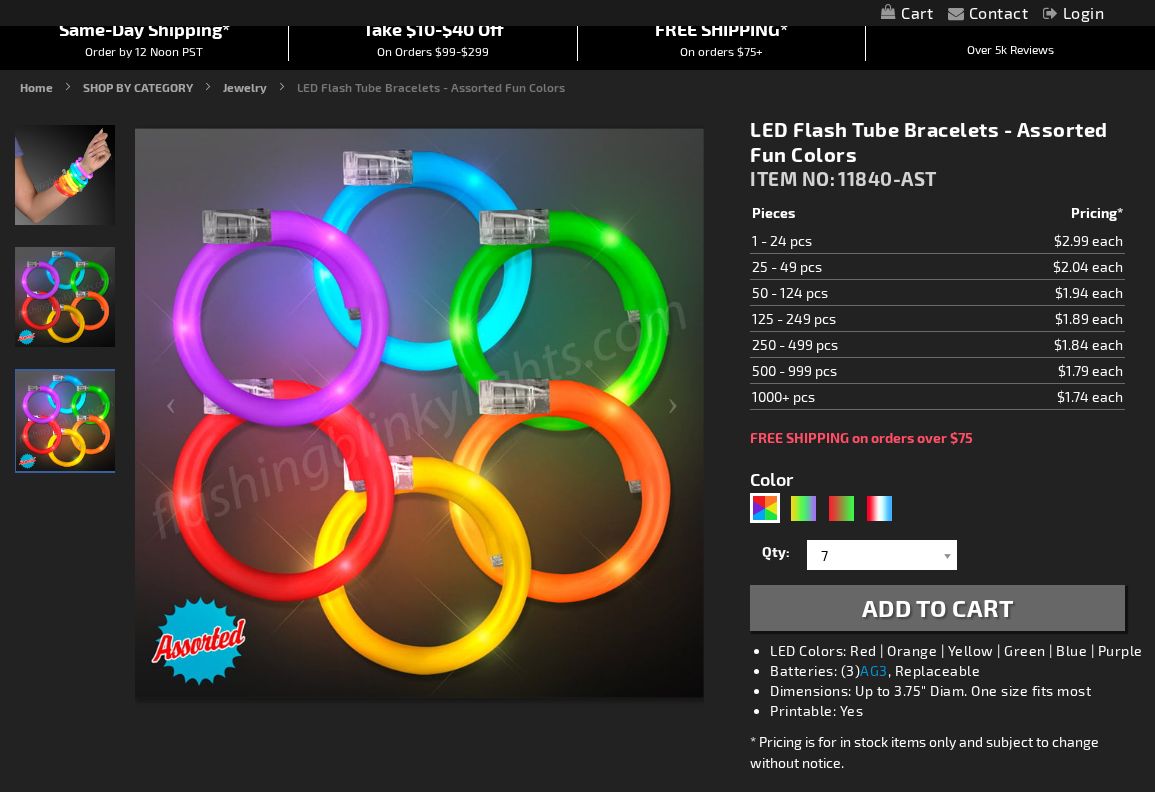 click on "Add to Cart" at bounding box center [938, 607] 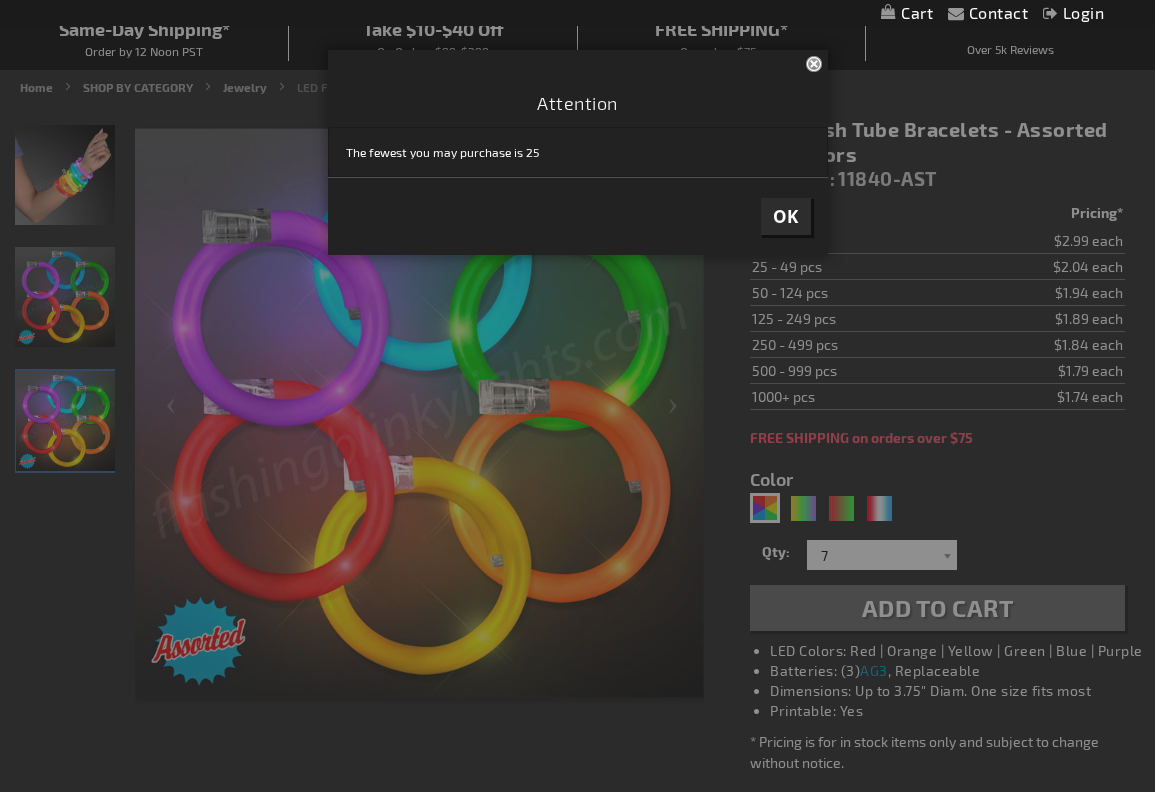click on "OK" at bounding box center (786, 216) 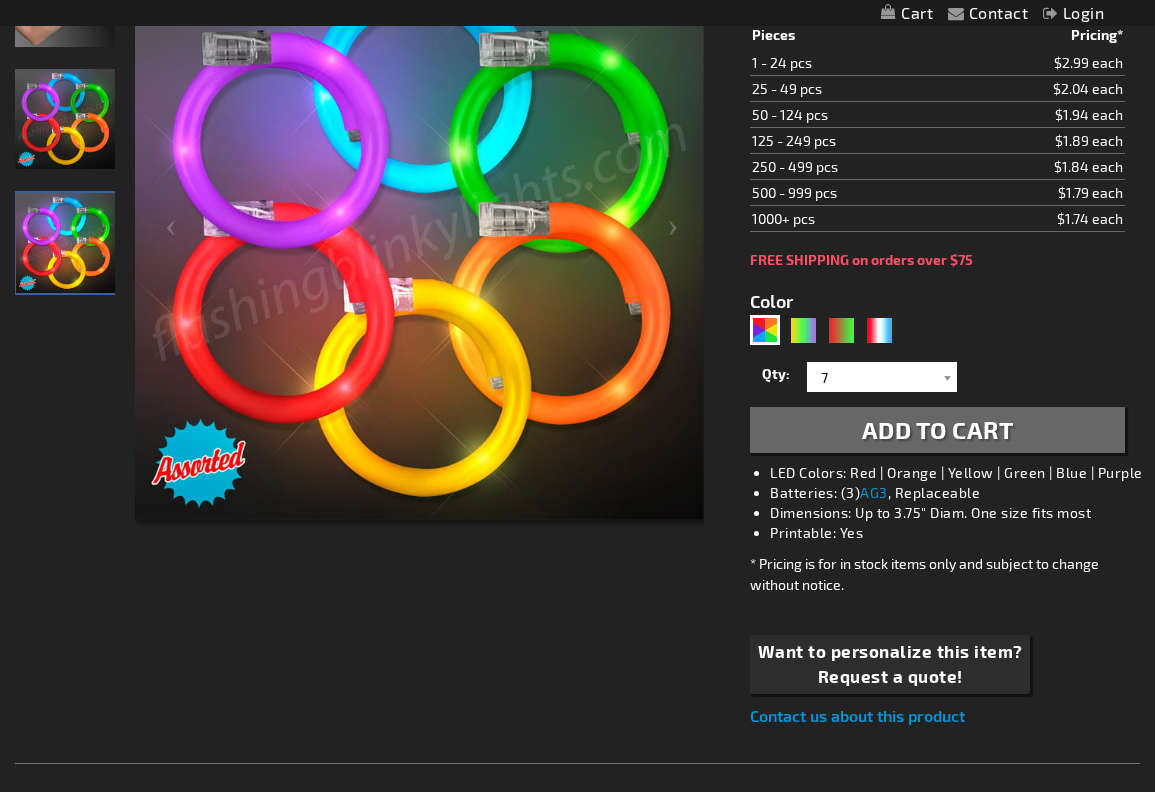 scroll, scrollTop: 359, scrollLeft: 0, axis: vertical 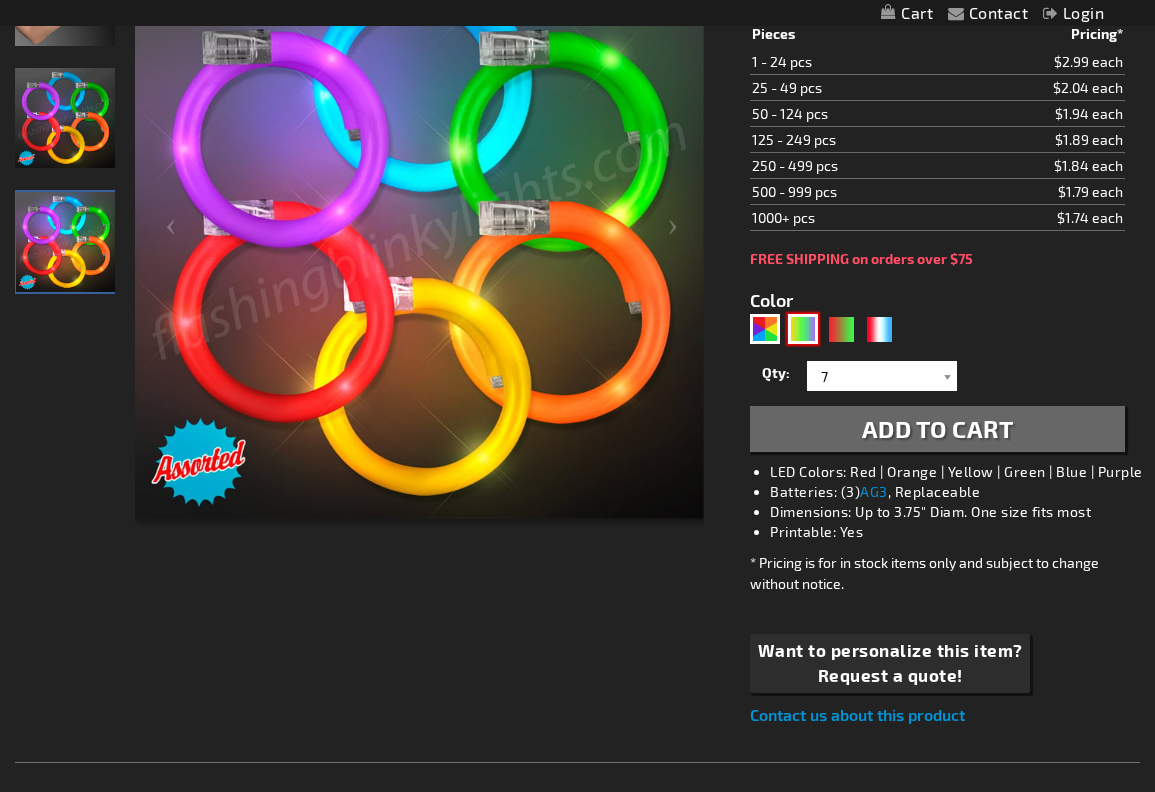 click at bounding box center [803, 329] 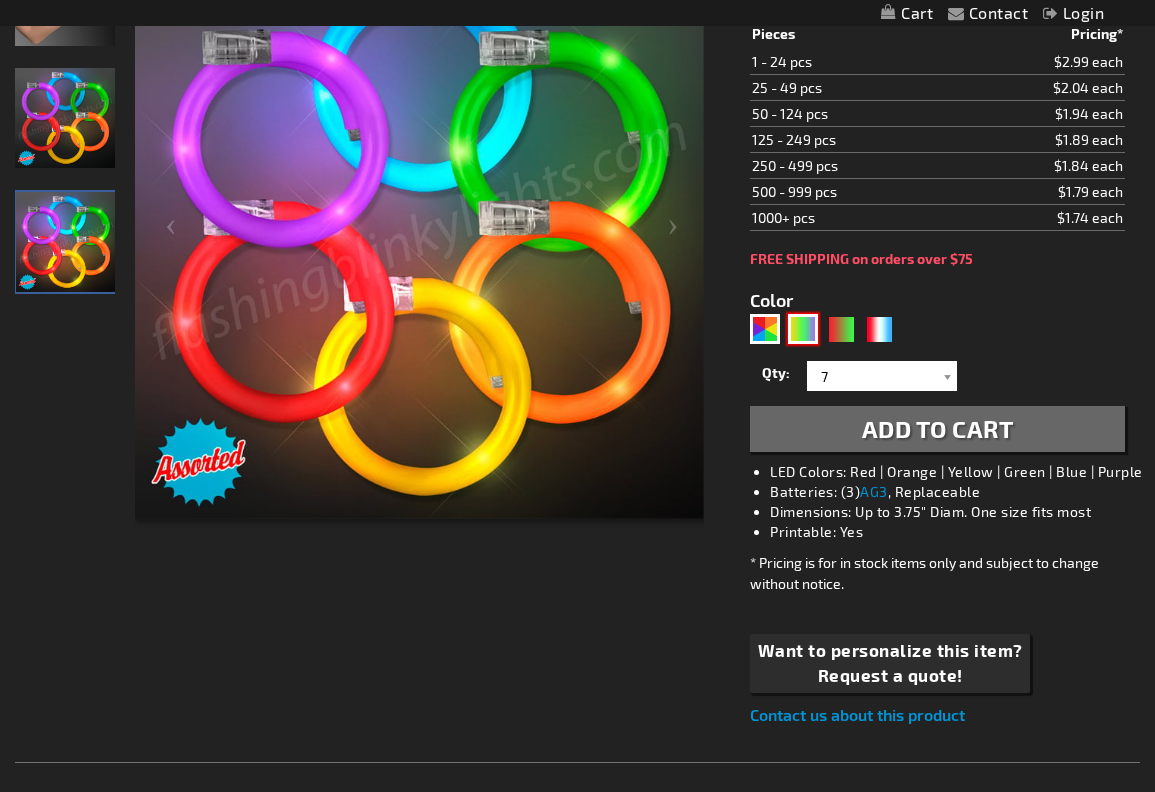 type on "5638" 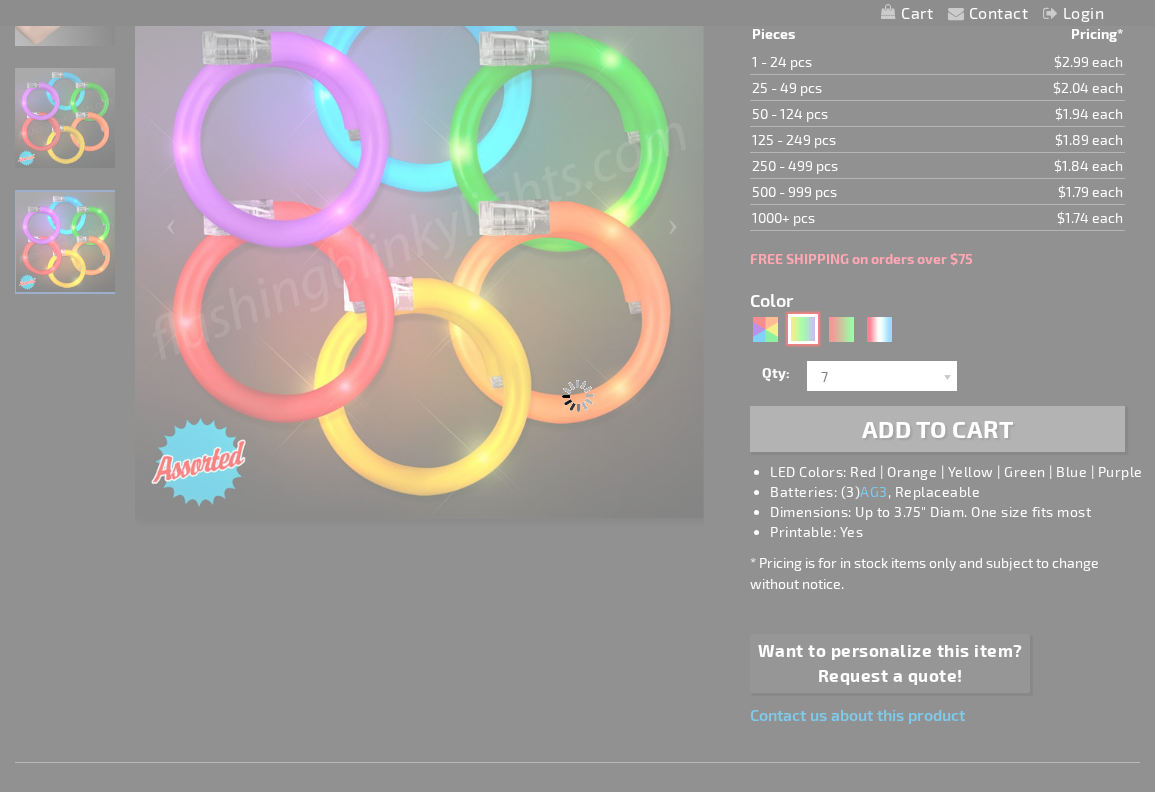 type on "11840-PGG" 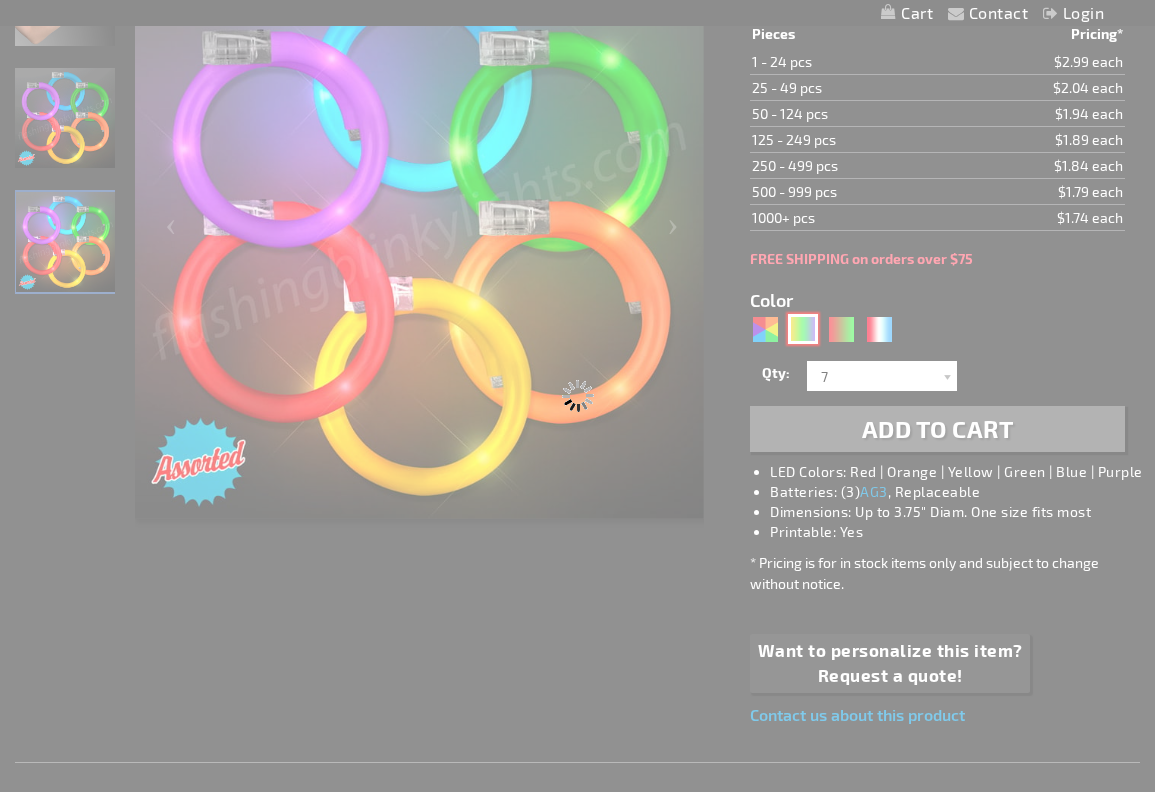 type on "Customize - LED Mardi Gras Flash Bracelets, Assorted Purple, Green &amp; Gold - ITEM NO: 11840-PGG" 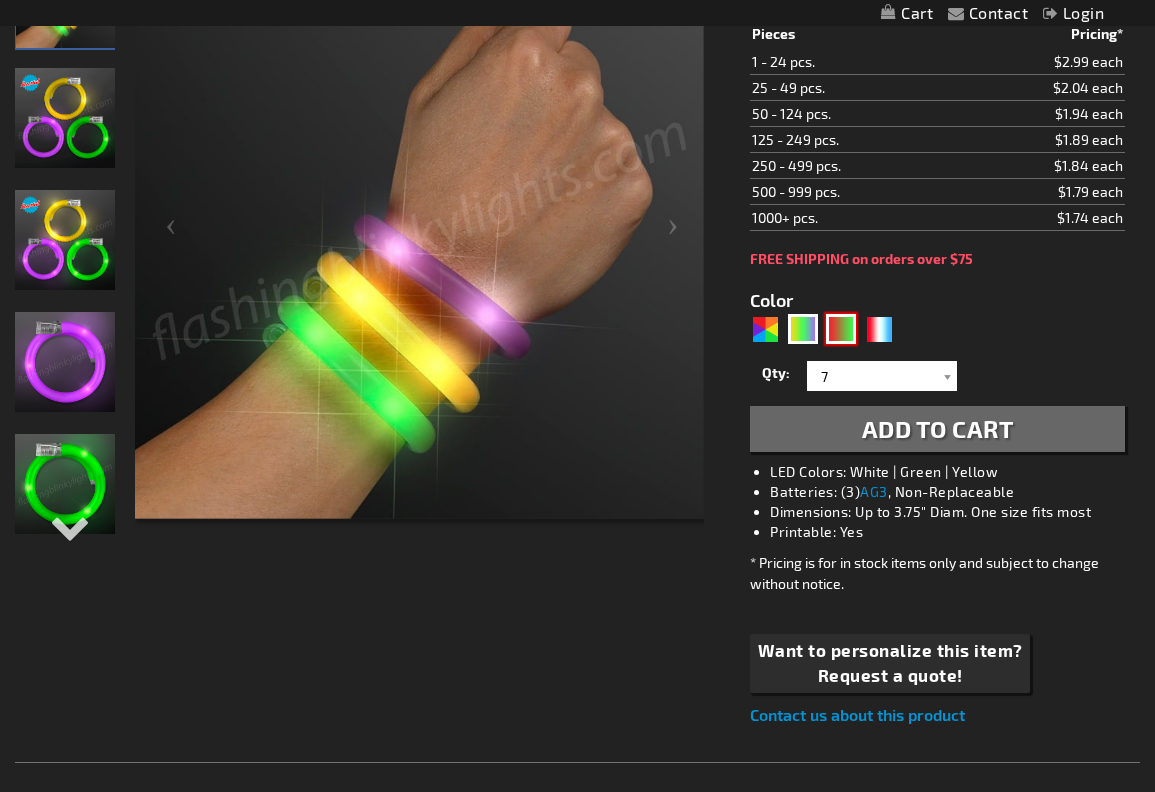 click at bounding box center [841, 329] 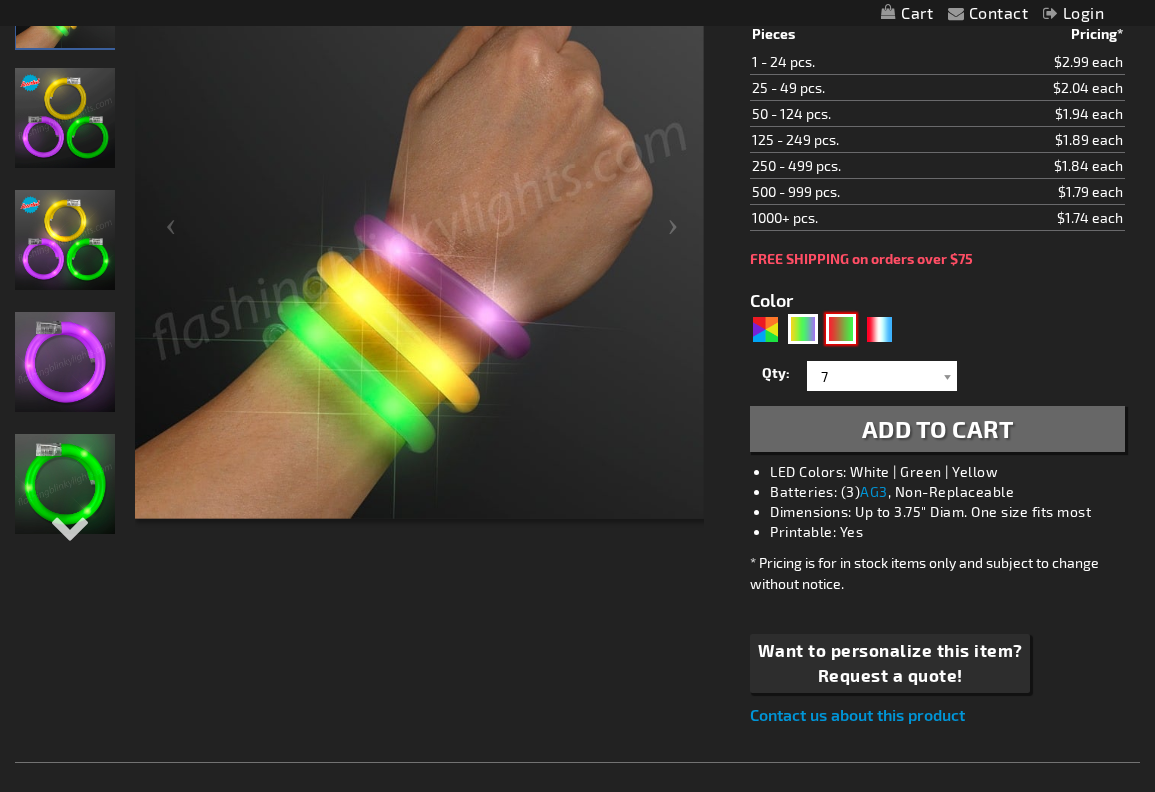 type on "5642" 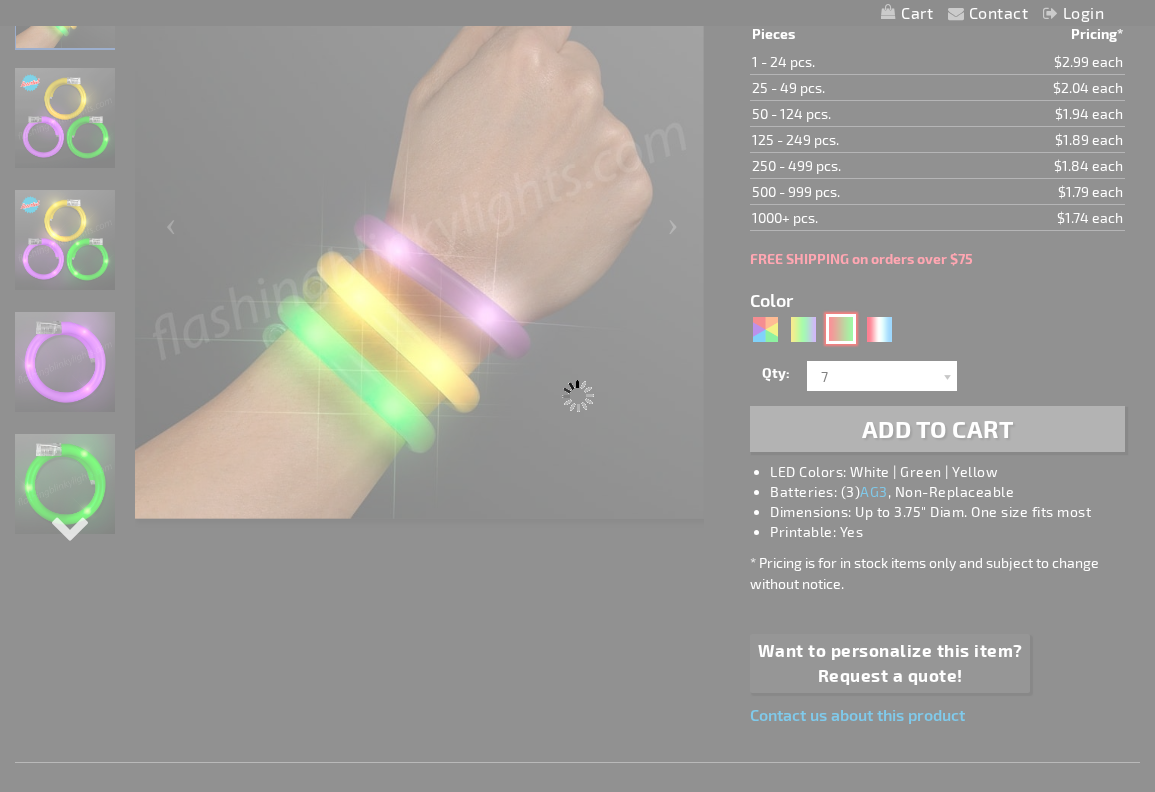 type on "11840-GNR" 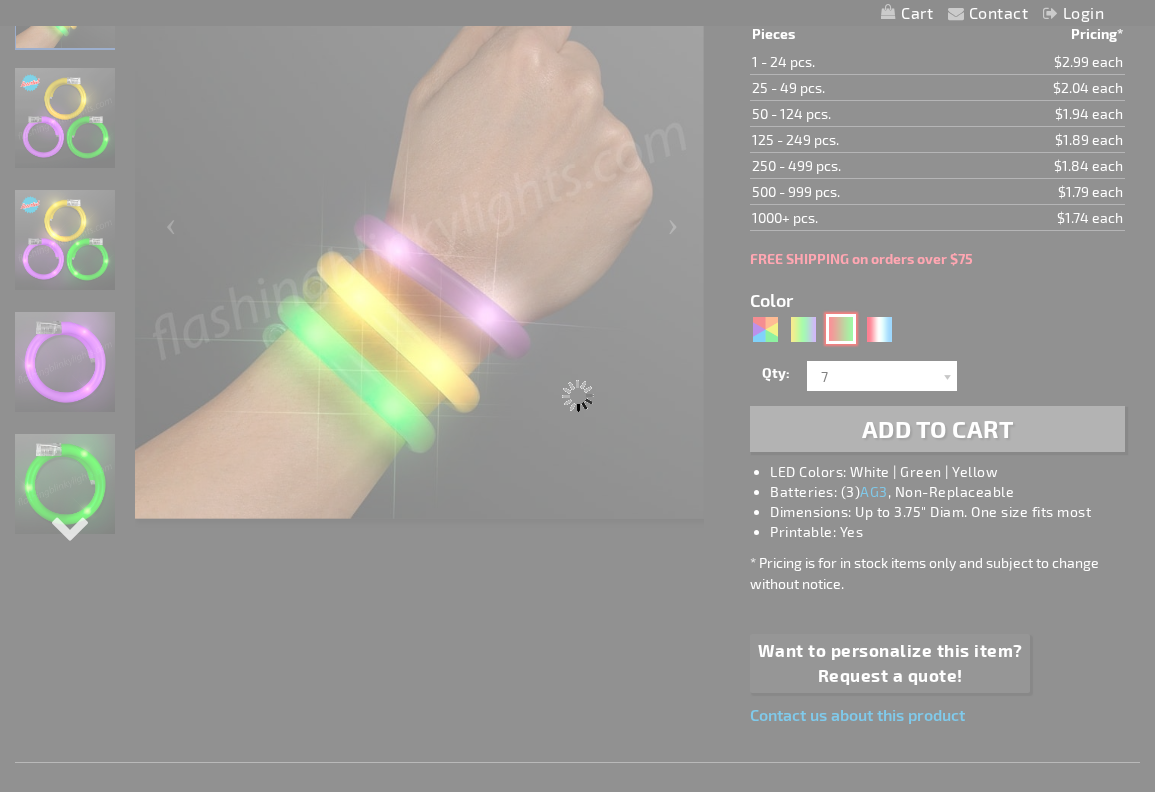 type on "Customize - Flash Bracelet Light Up Christmas Assortment - ITEM NO: 11840-GNR" 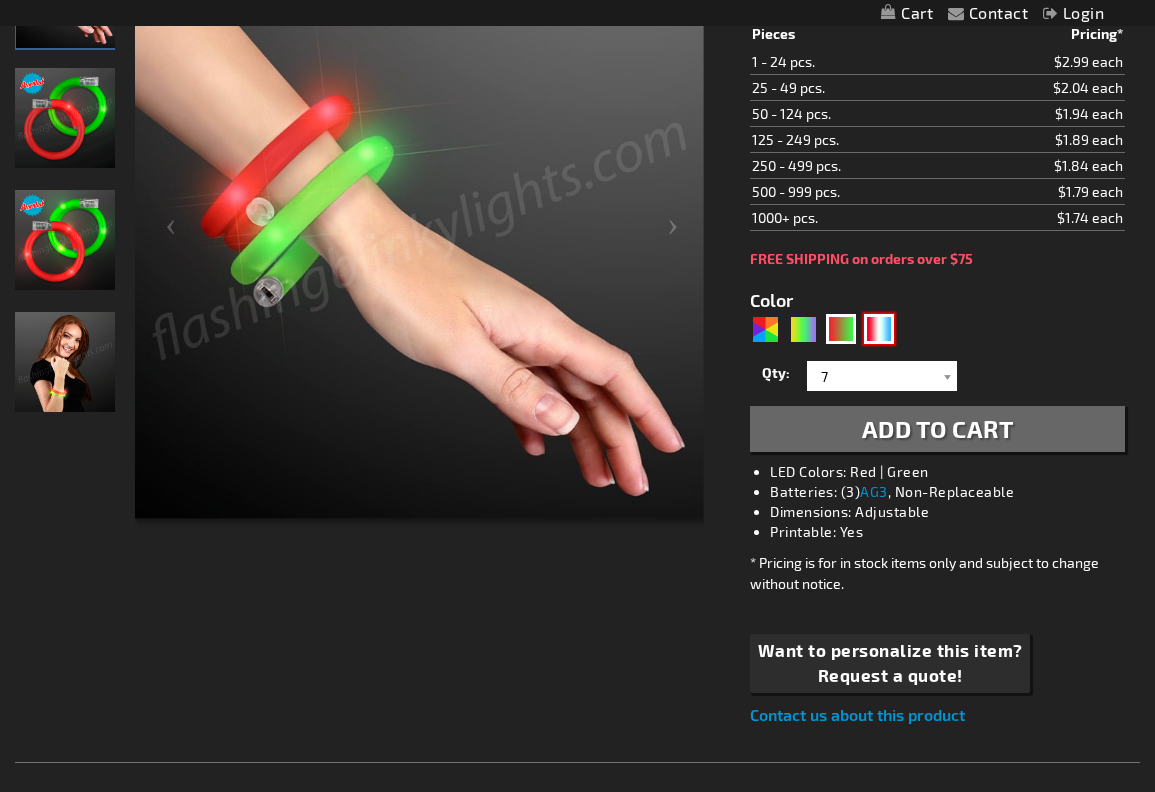 click at bounding box center (879, 329) 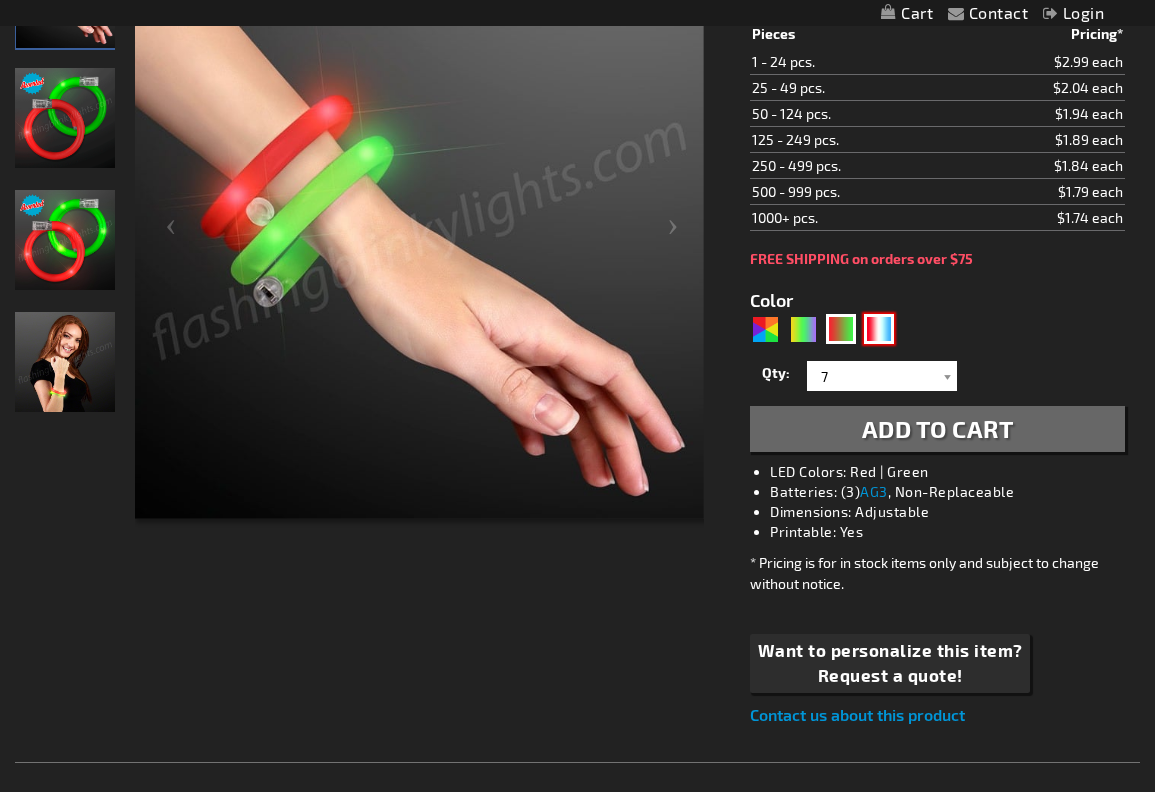 type on "5643" 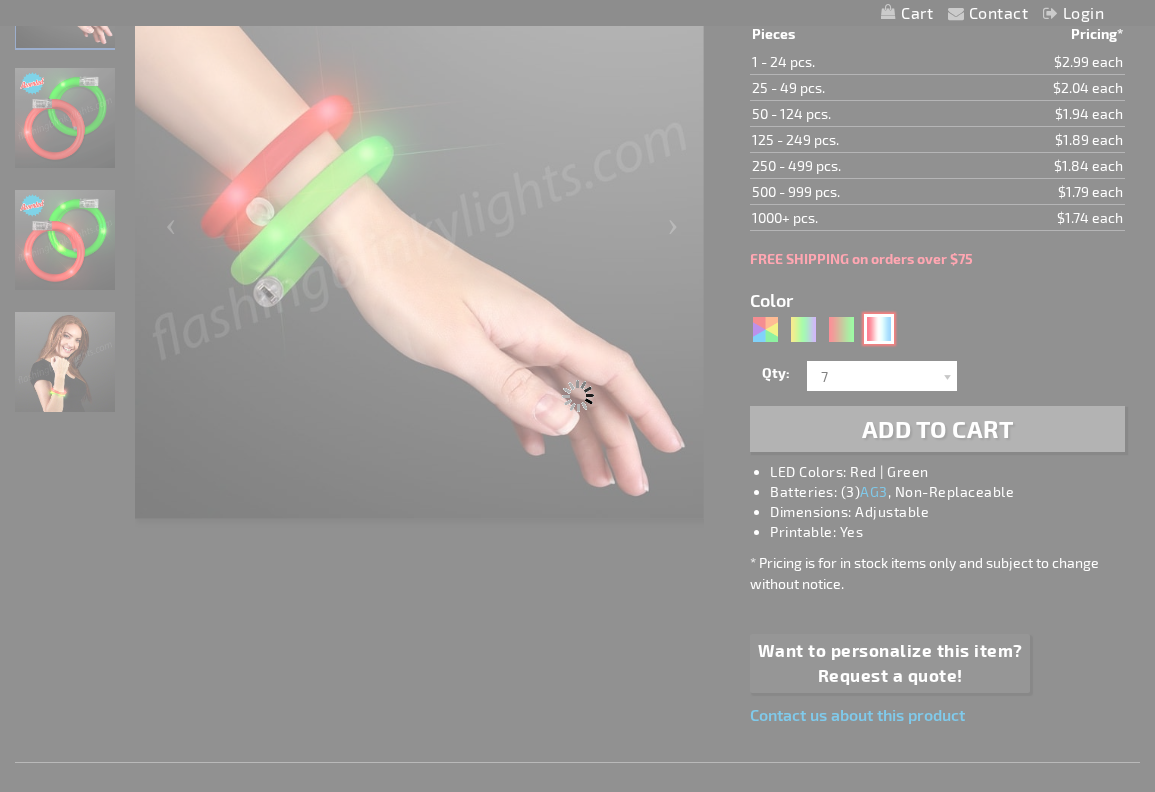 type on "11840-RWB" 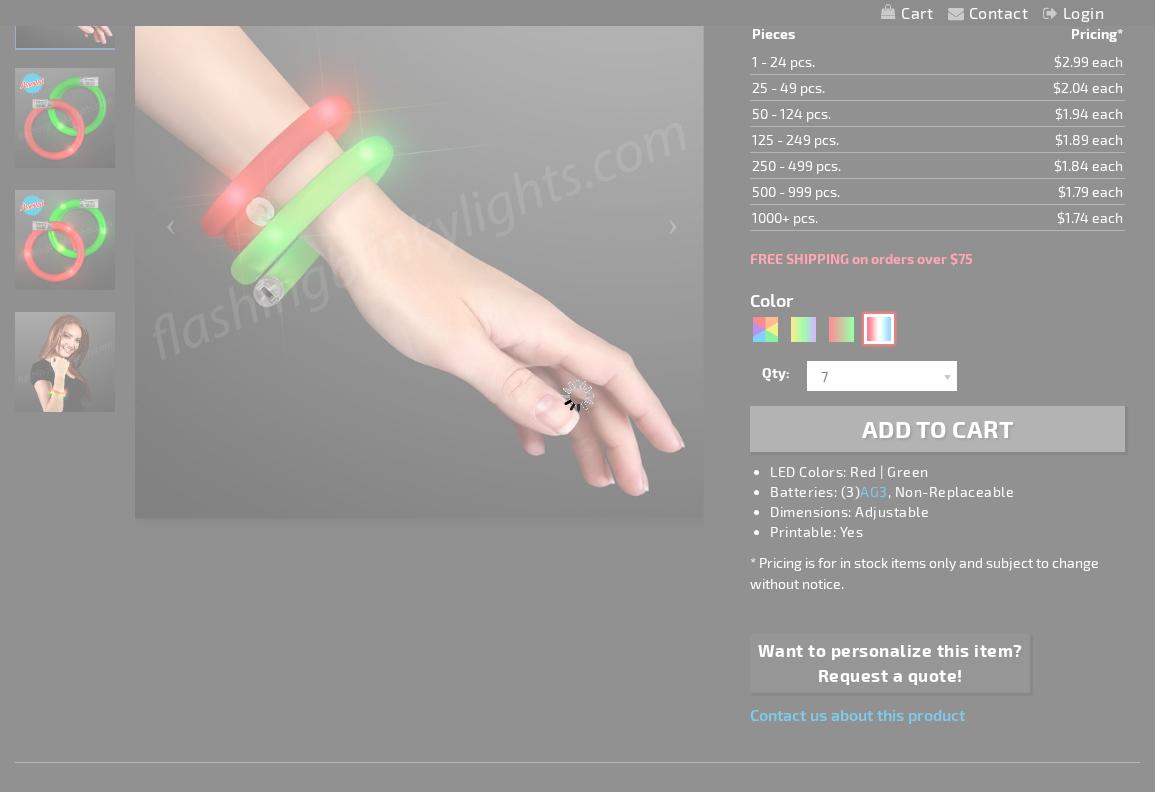 type on "Customize - Flashing Tube Bracelets for 4th of July, Assorted Red, White &amp; Blue - ITEM NO: 11840-RWB" 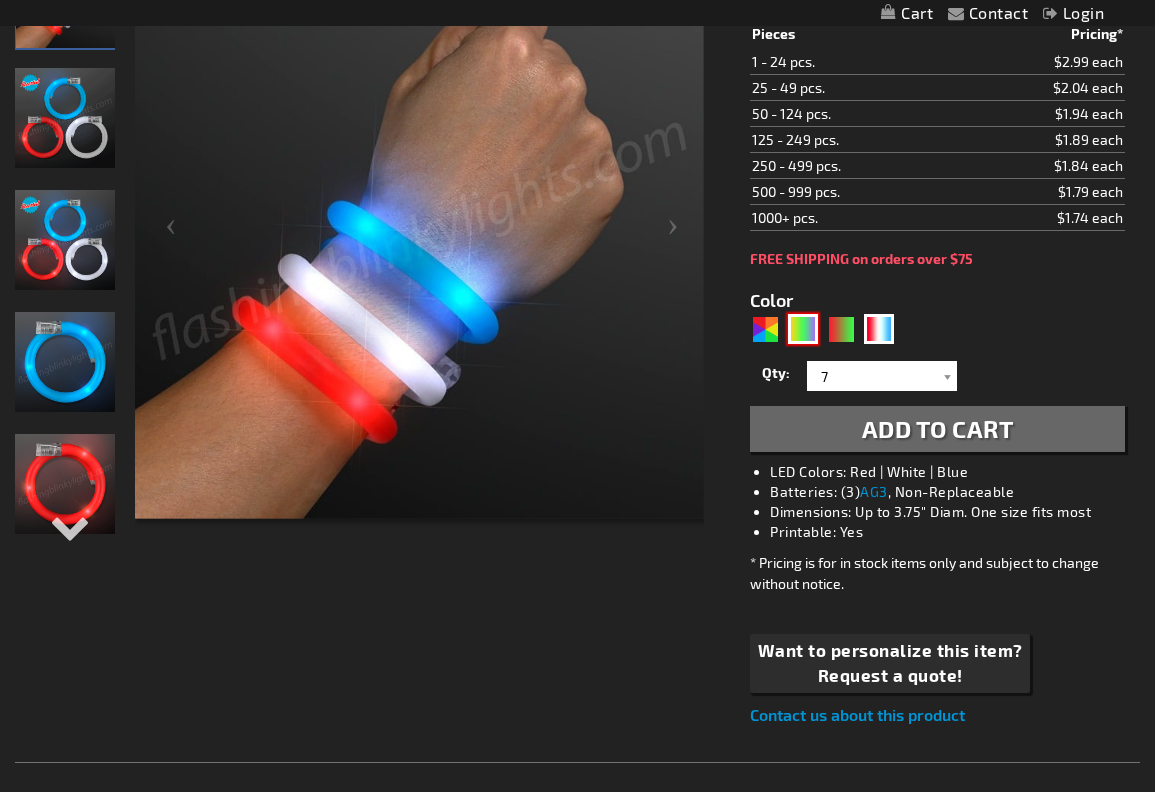 click at bounding box center [803, 329] 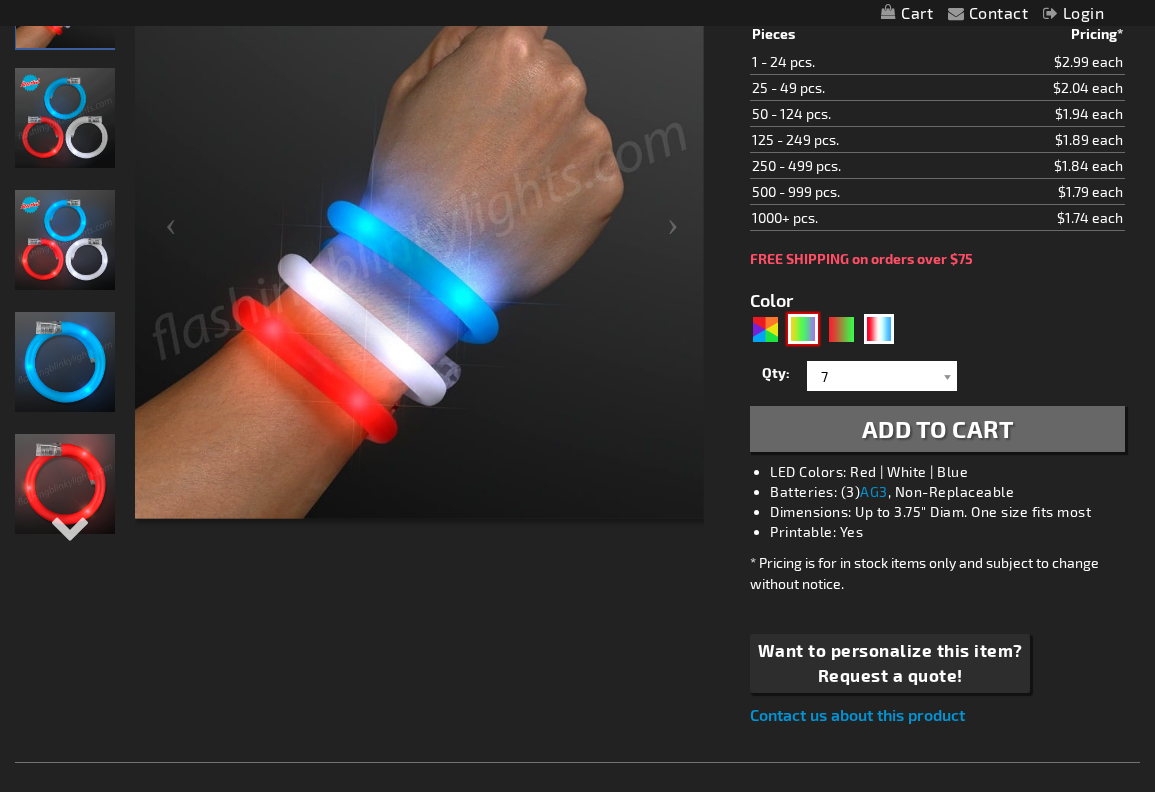type on "5638" 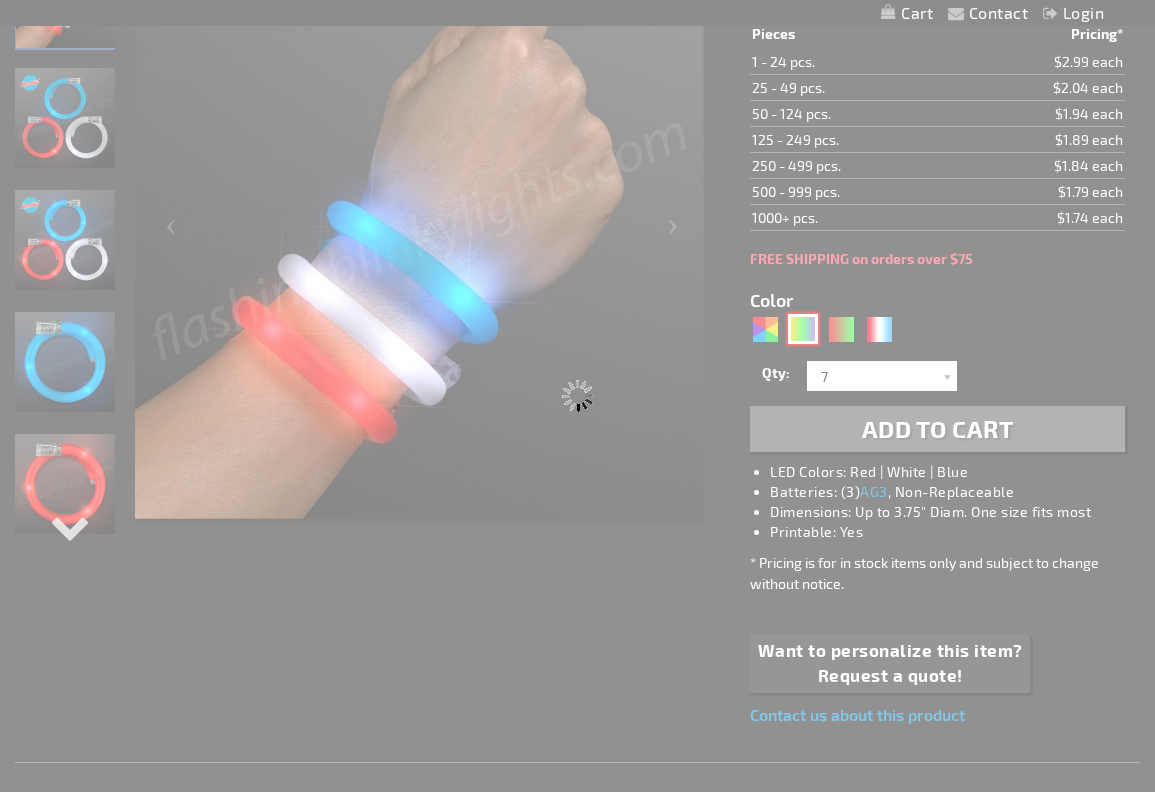 type on "11840-PGG" 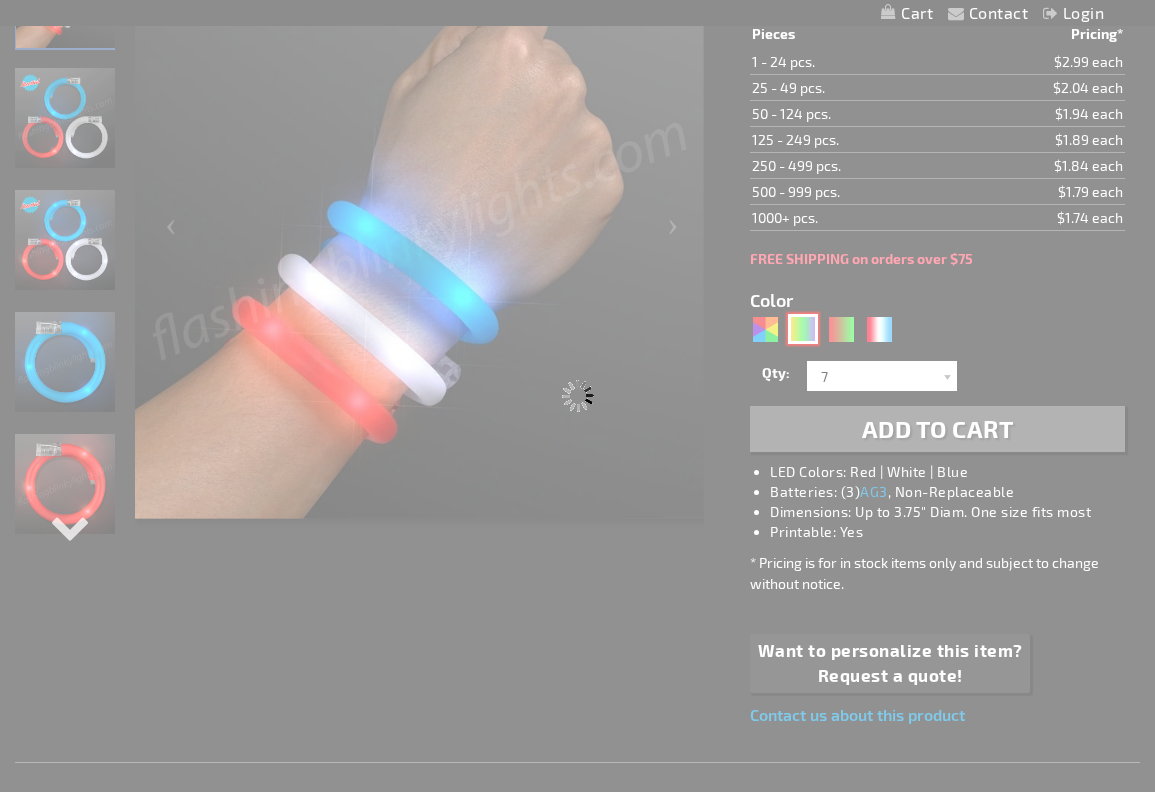 type on "Customize - LED Mardi Gras Flash Bracelets, Assorted Purple, Green &amp; Gold - ITEM NO: 11840-PGG" 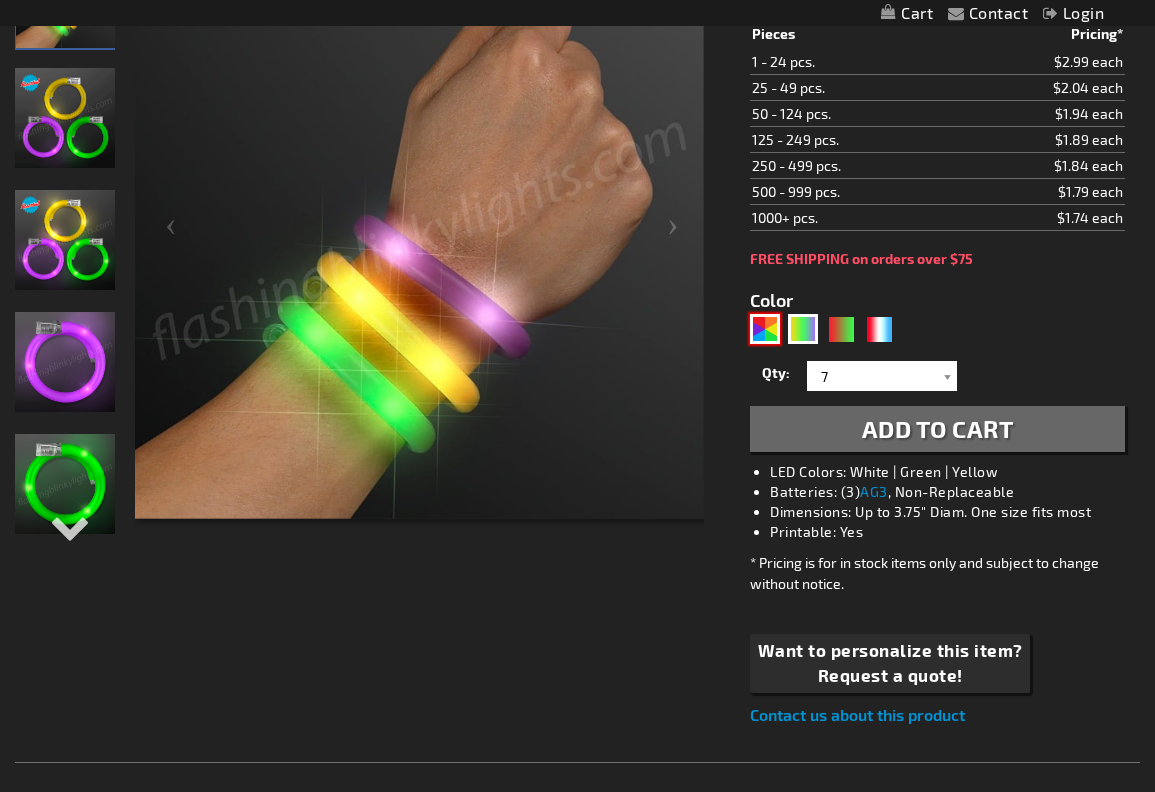 click at bounding box center [765, 329] 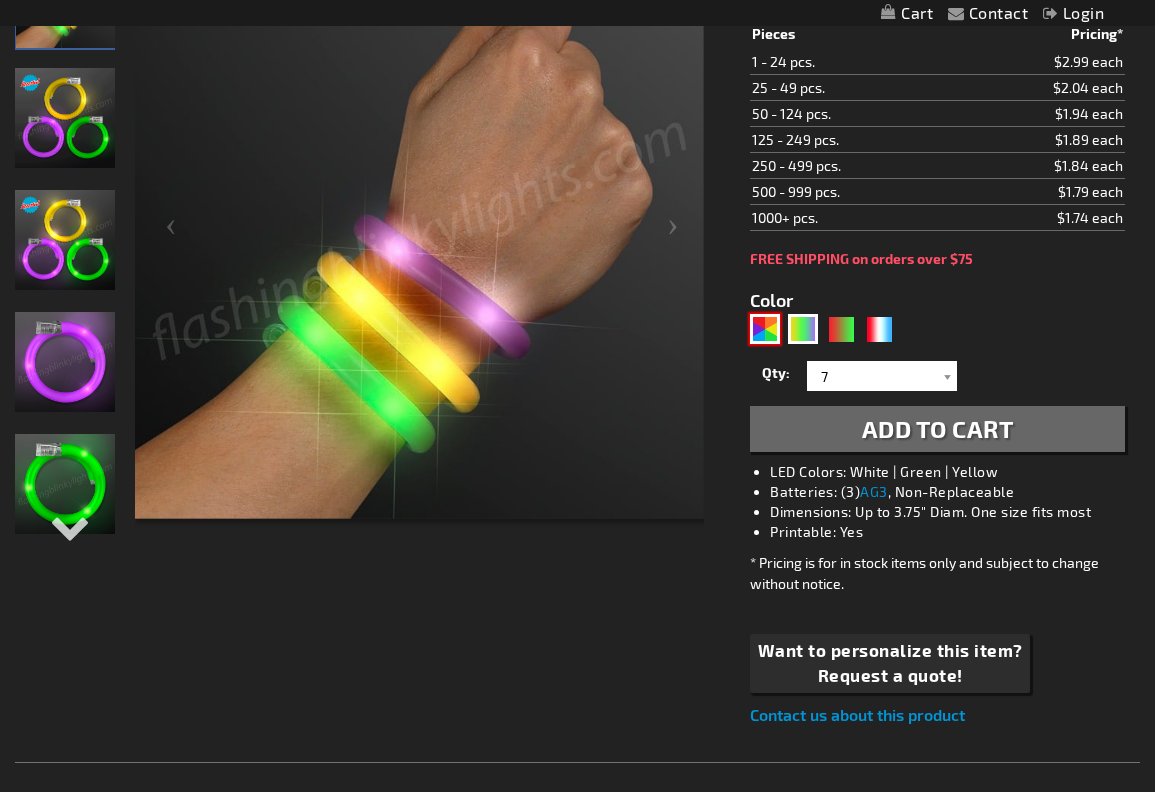 type on "5630" 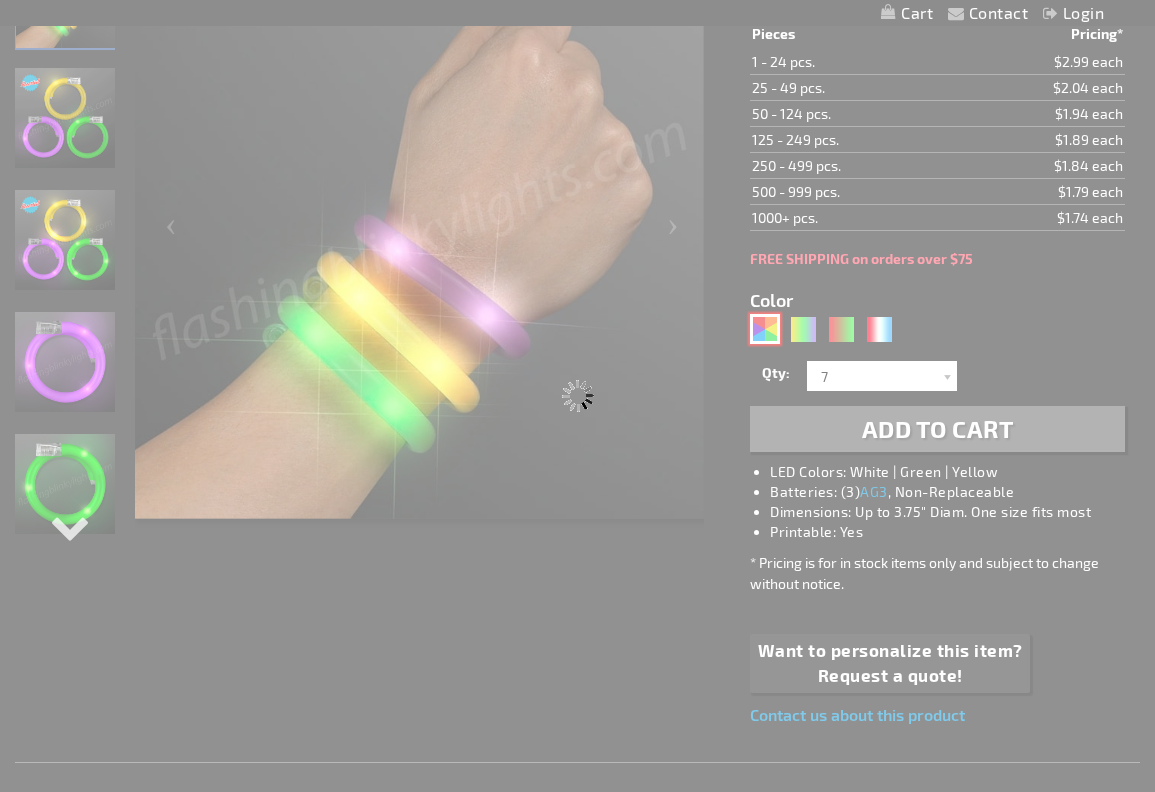 type on "11840-AST" 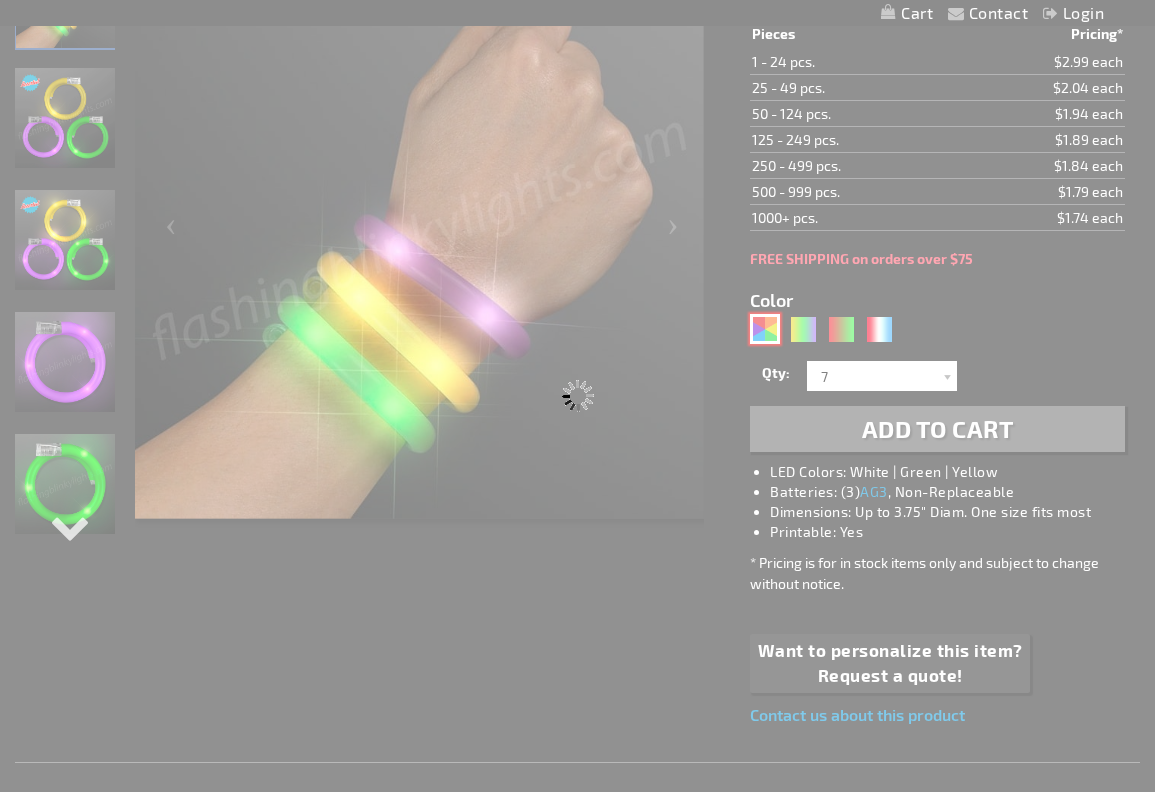 type on "Customize - LED Flash Tube Bracelets - Assorted Fun Colors - ITEM NO: 11840-AST" 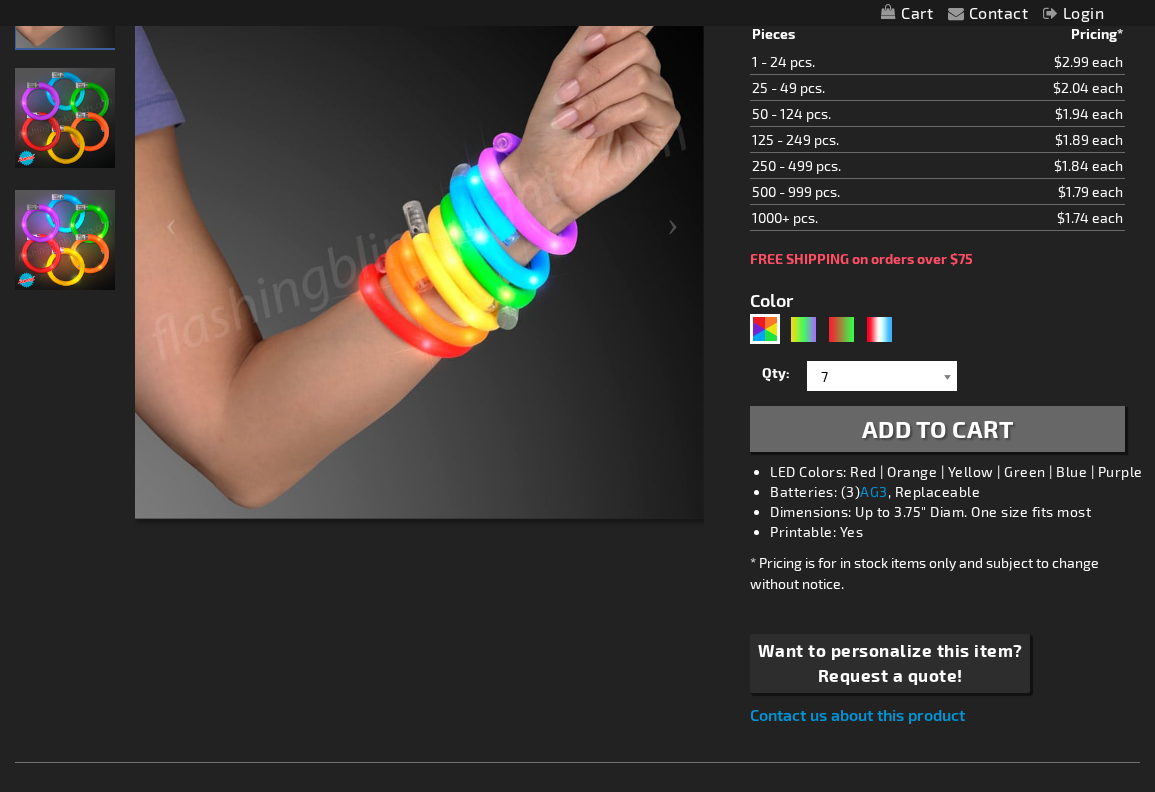 click at bounding box center [947, 376] 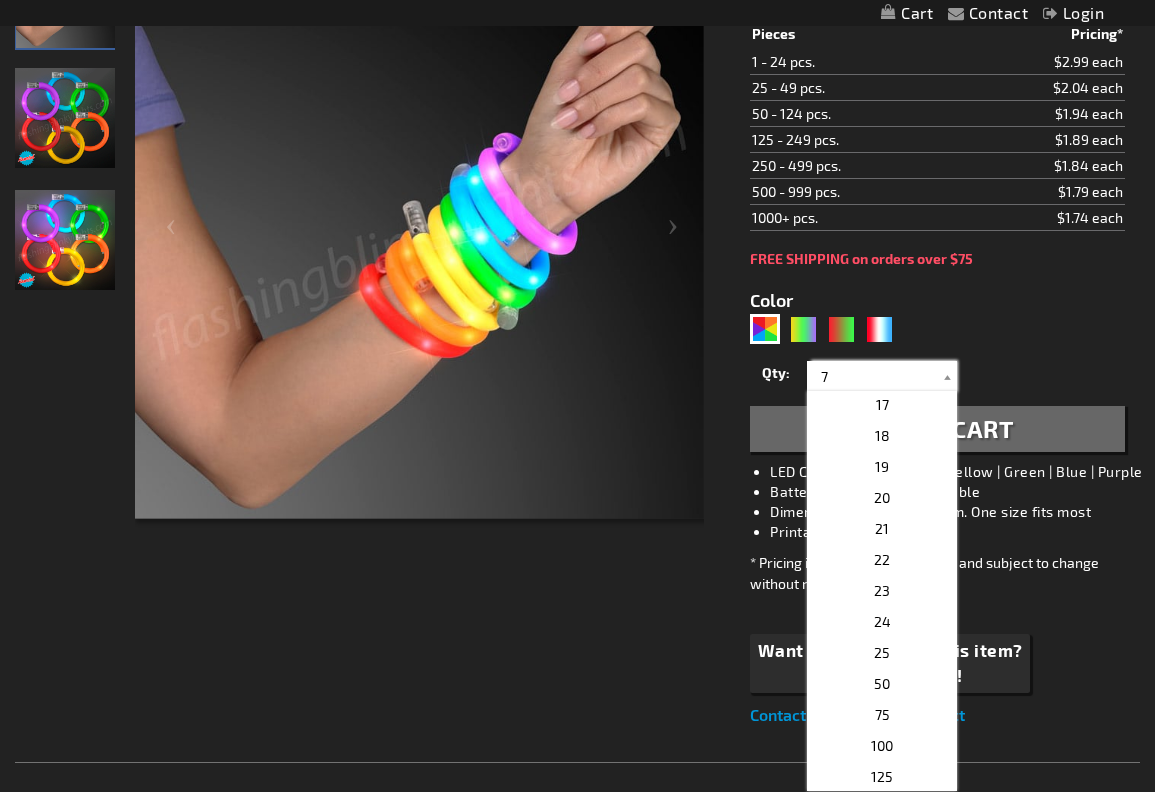 scroll, scrollTop: 503, scrollLeft: 0, axis: vertical 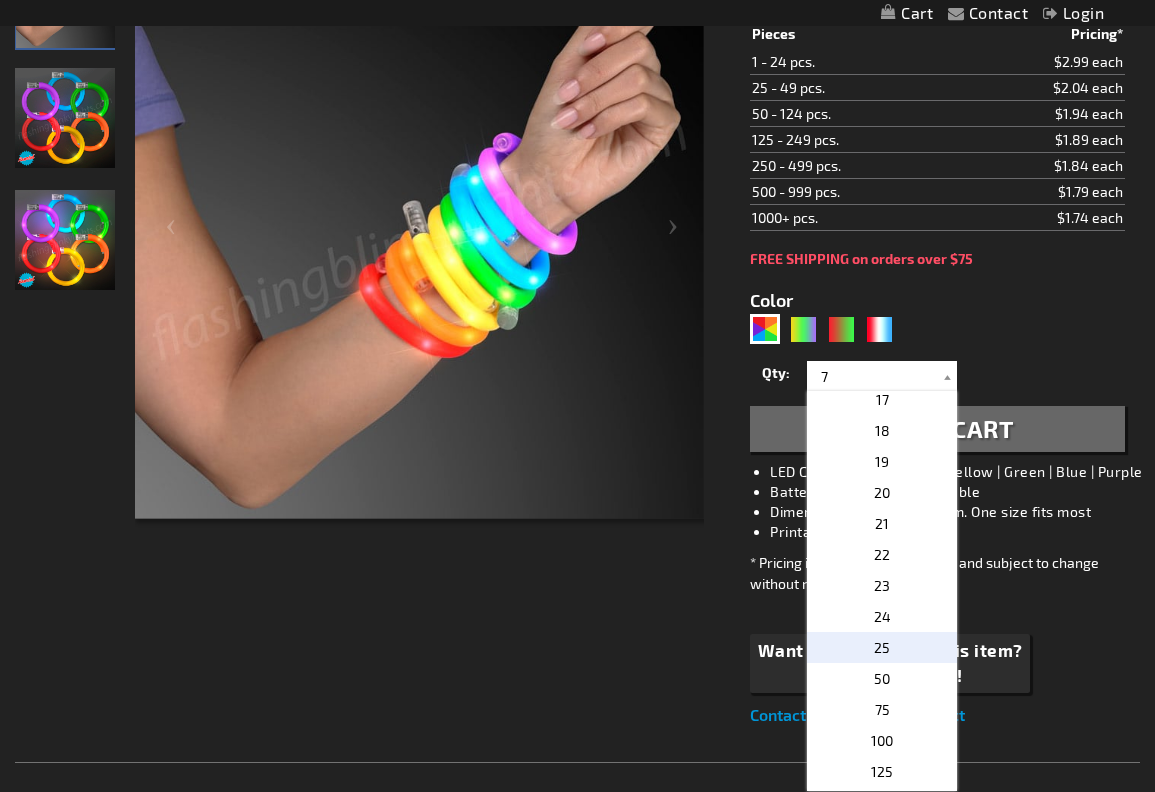 click on "25" at bounding box center (882, 647) 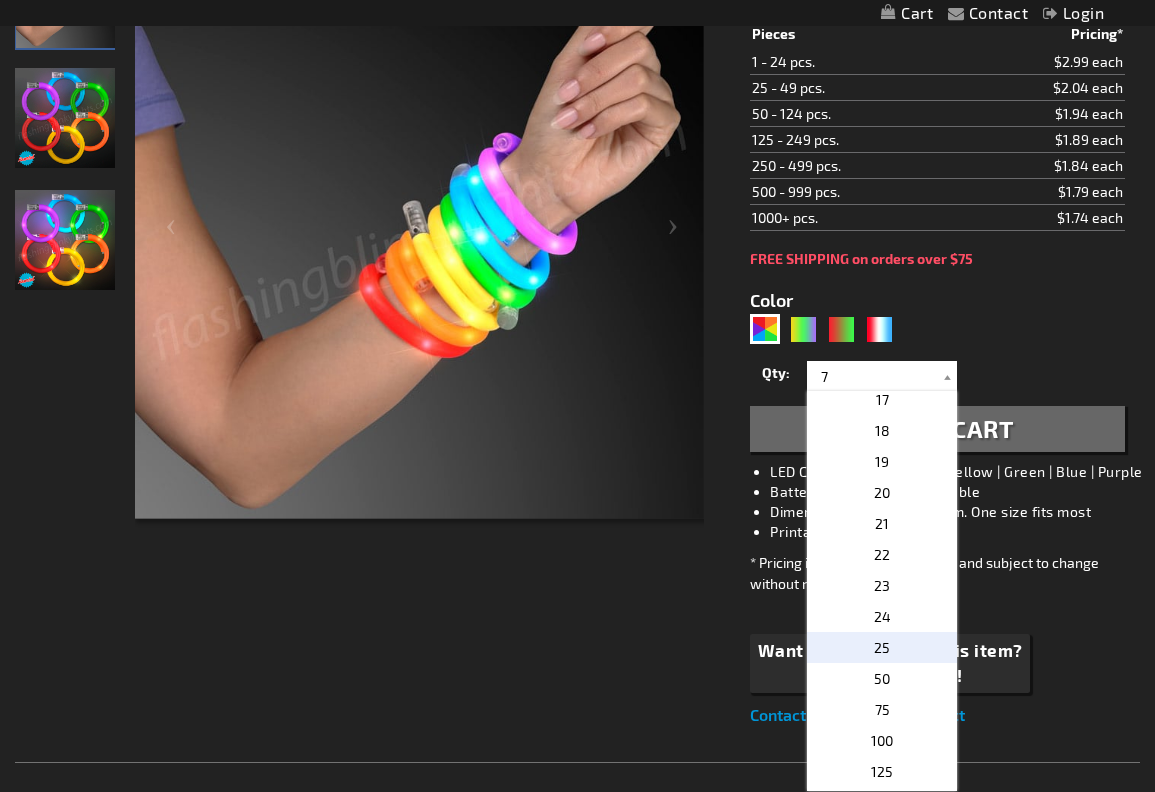 type on "25" 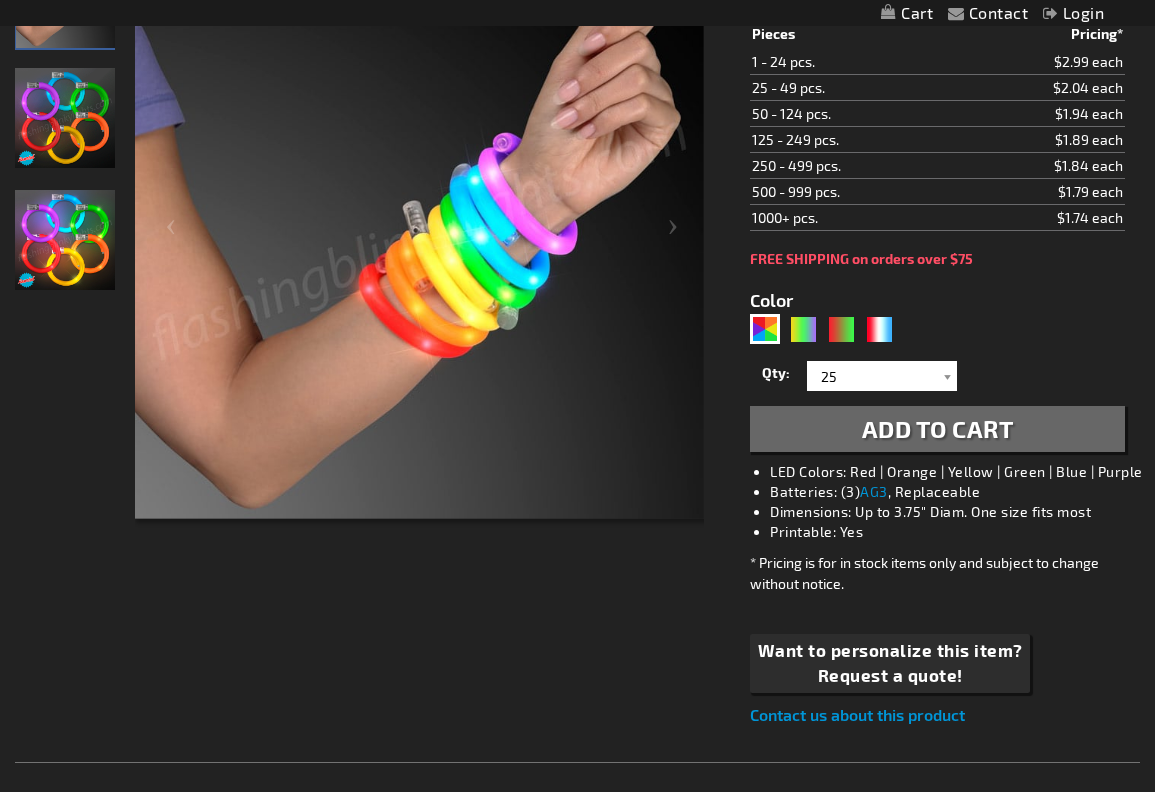 click on "Add to Cart" at bounding box center (938, 428) 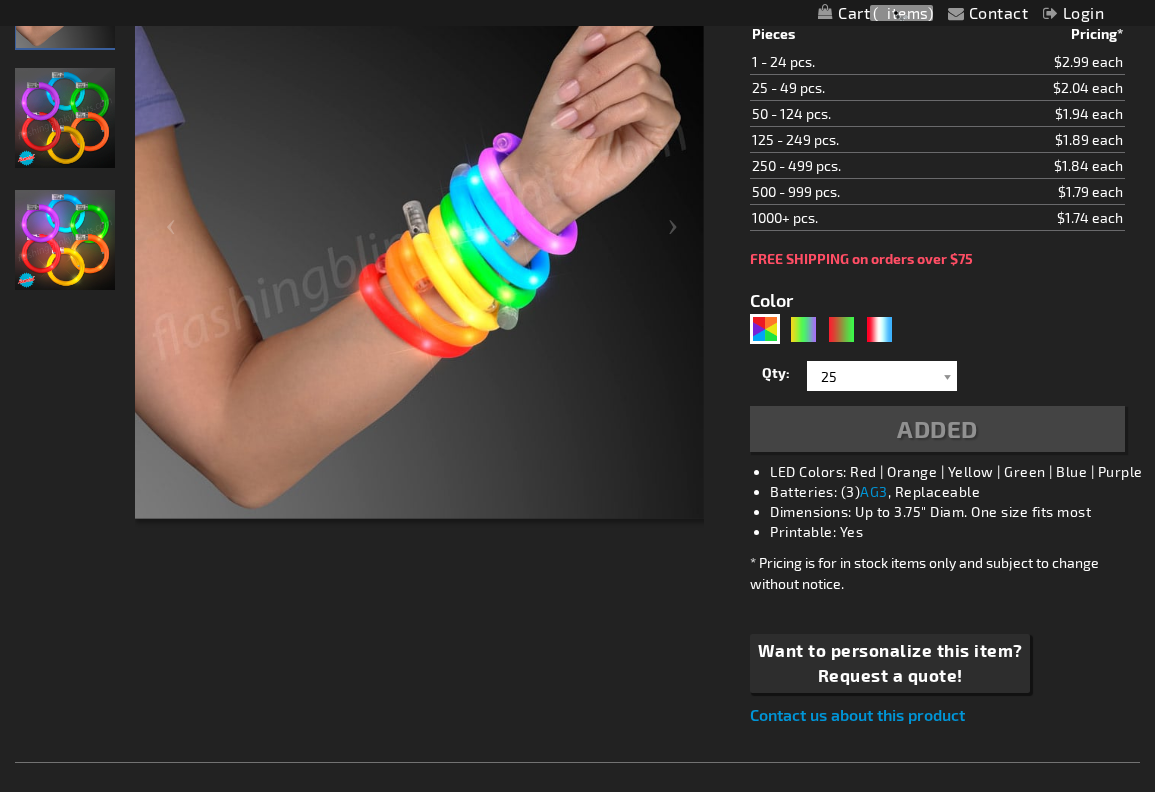 scroll, scrollTop: 404, scrollLeft: 0, axis: vertical 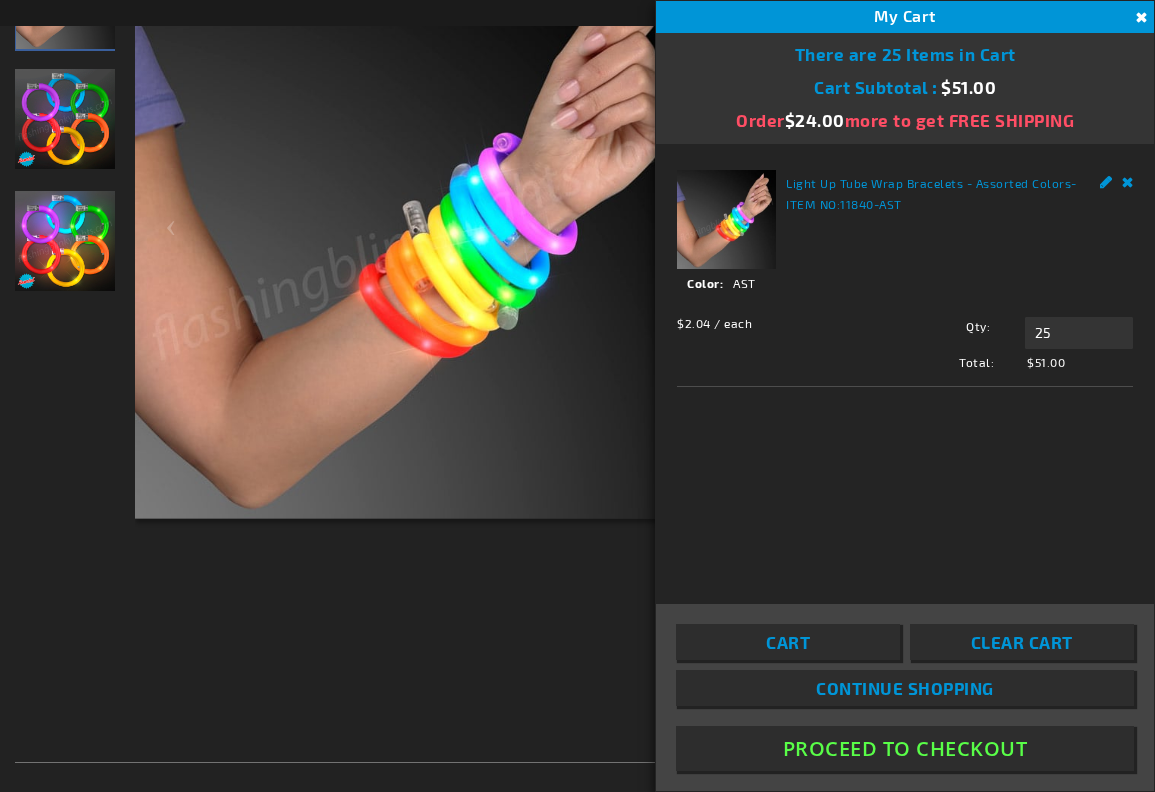 click on "Close" at bounding box center [1139, 18] 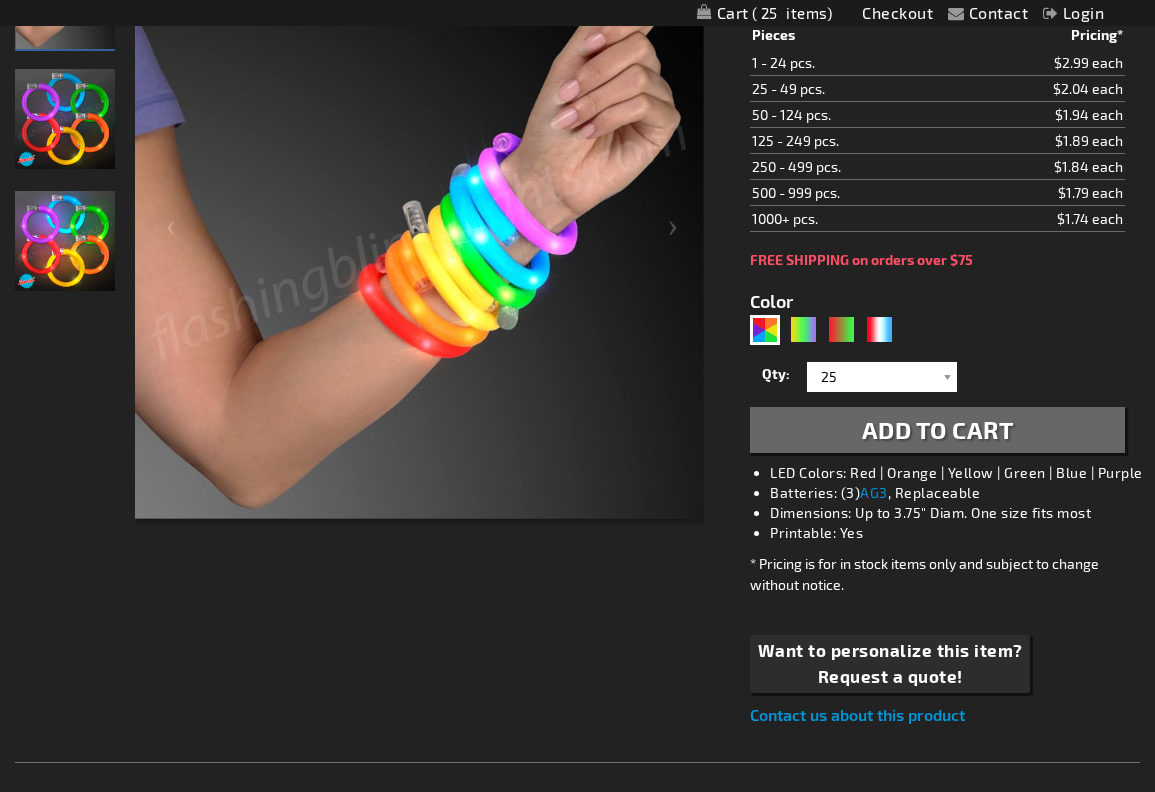 scroll, scrollTop: 0, scrollLeft: 0, axis: both 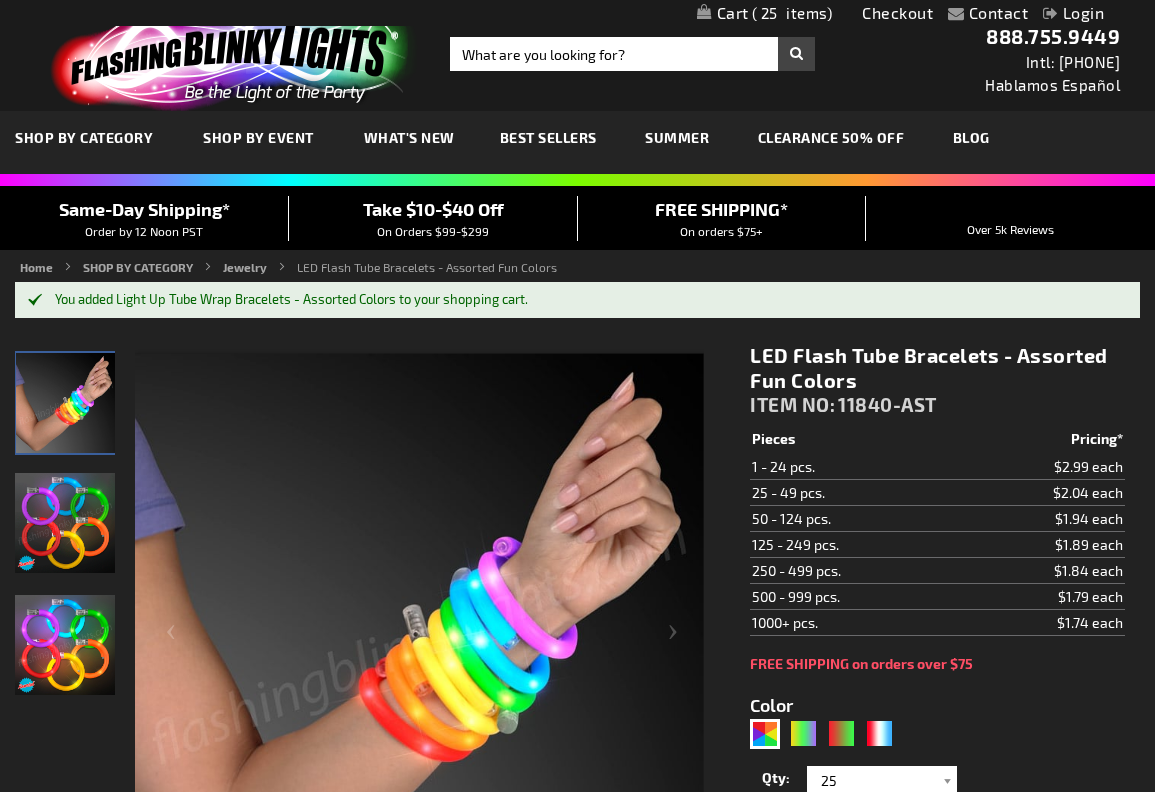 click at bounding box center [65, 523] 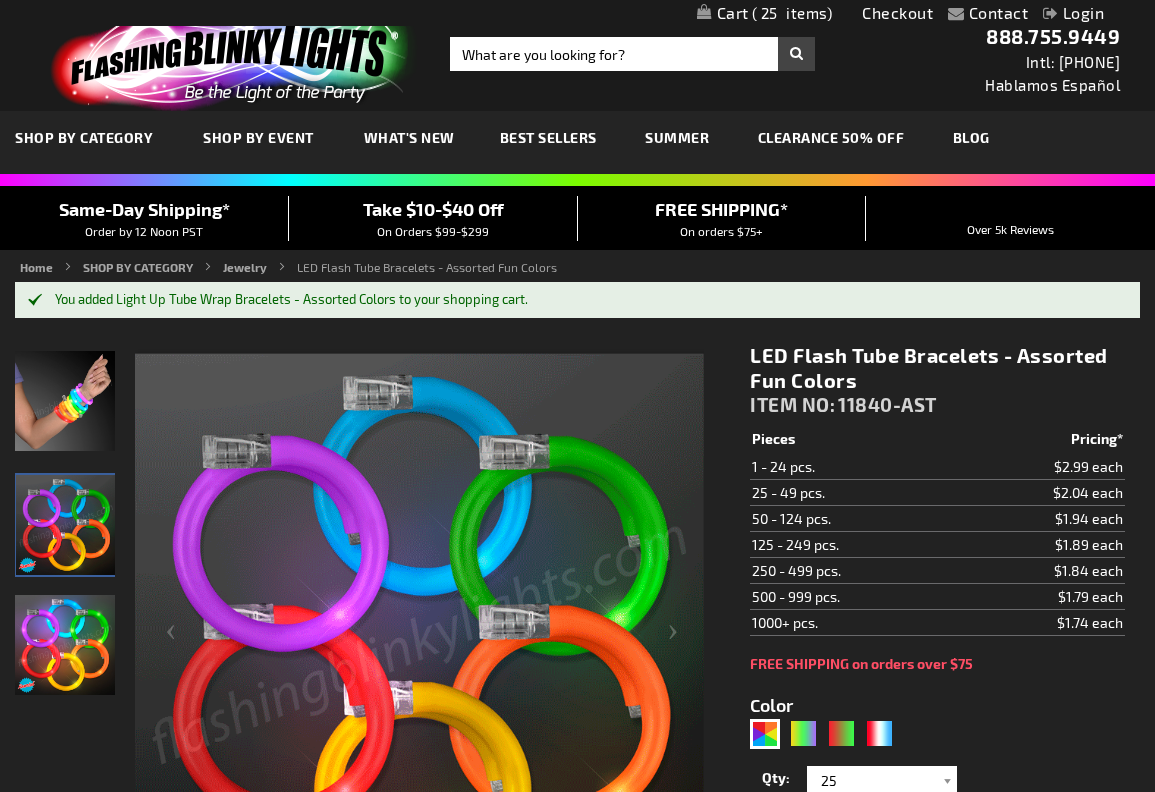 click at bounding box center [65, 645] 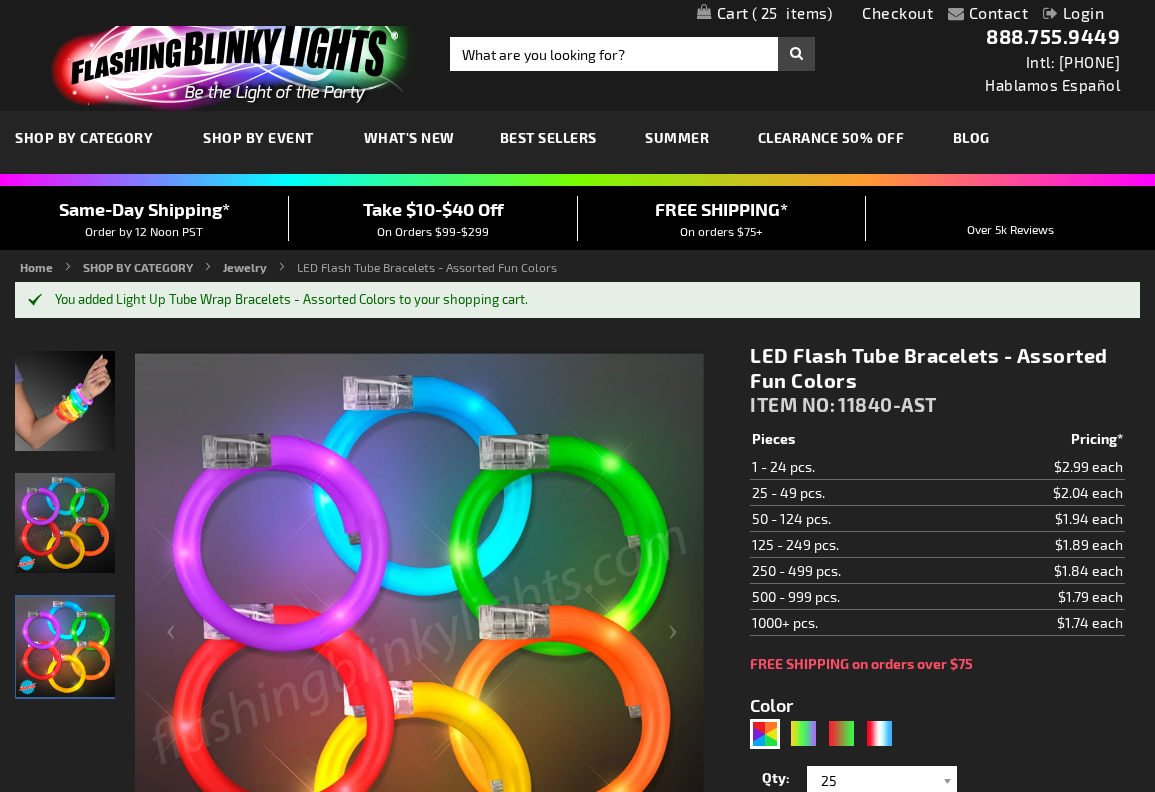 click on "What's New" at bounding box center [409, 137] 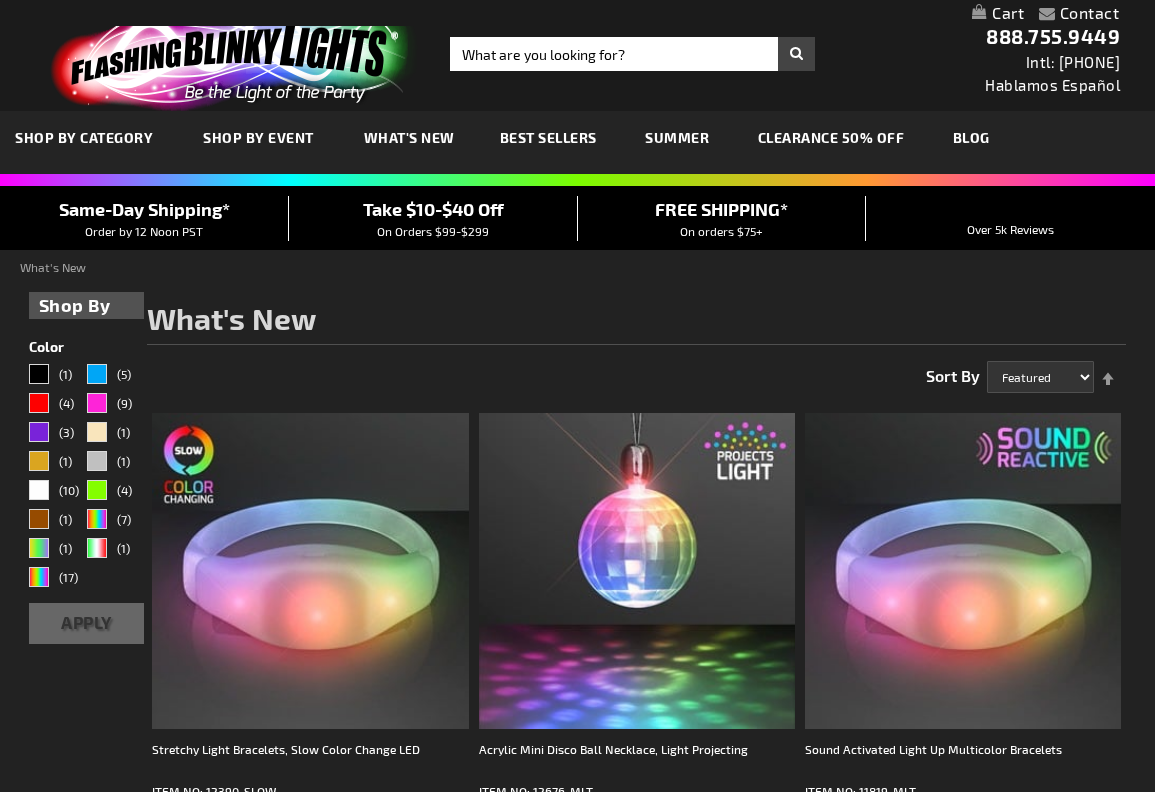 scroll, scrollTop: 0, scrollLeft: 0, axis: both 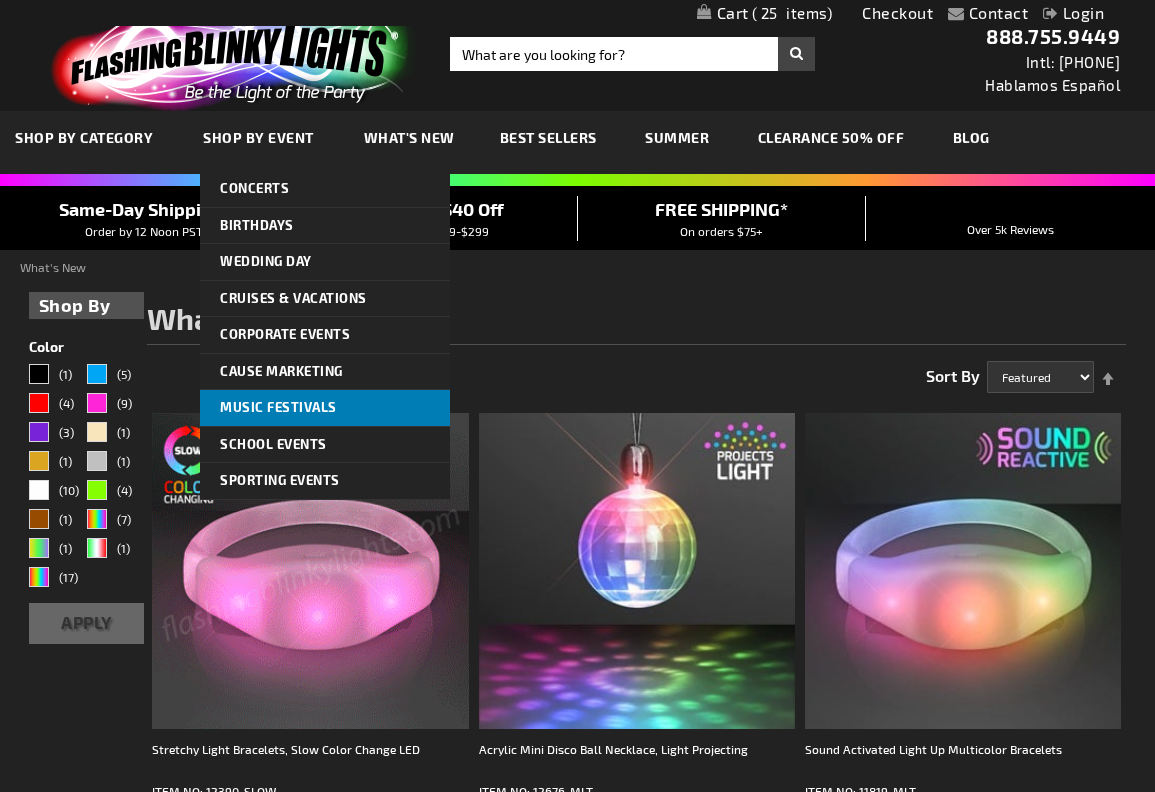 click on "Music Festivals" at bounding box center (278, 407) 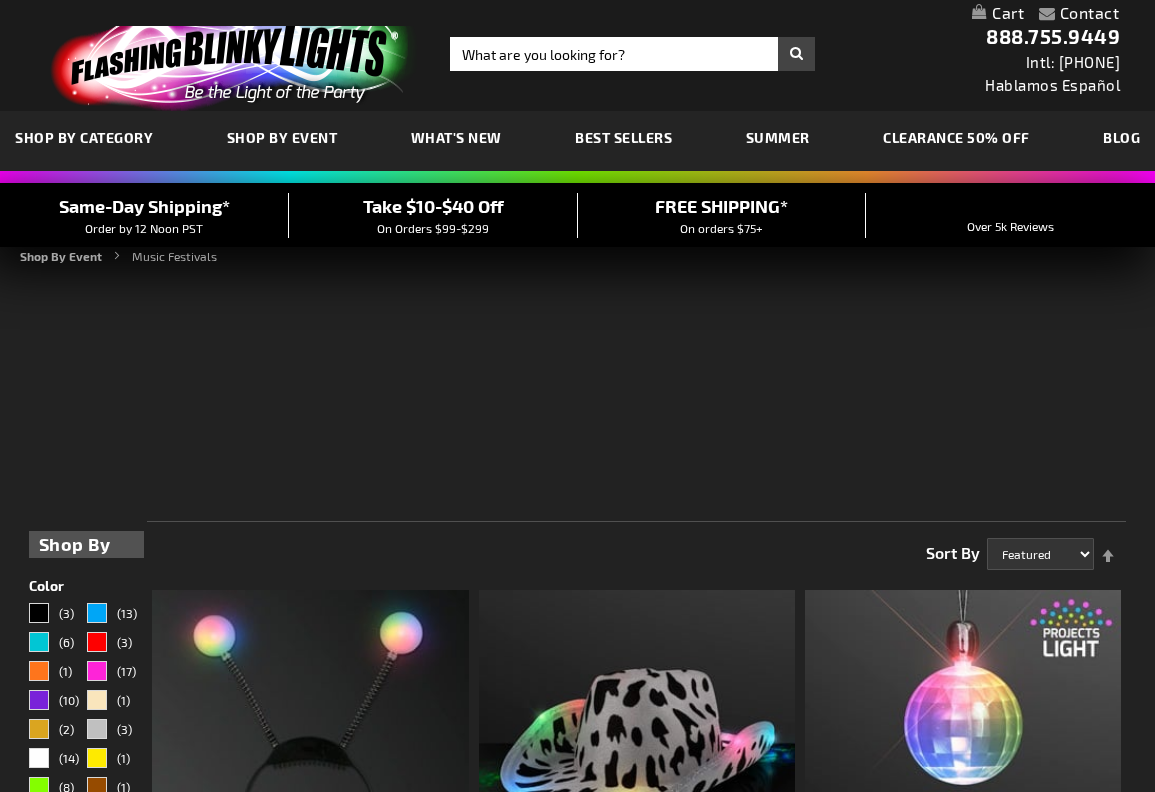 scroll, scrollTop: 0, scrollLeft: 0, axis: both 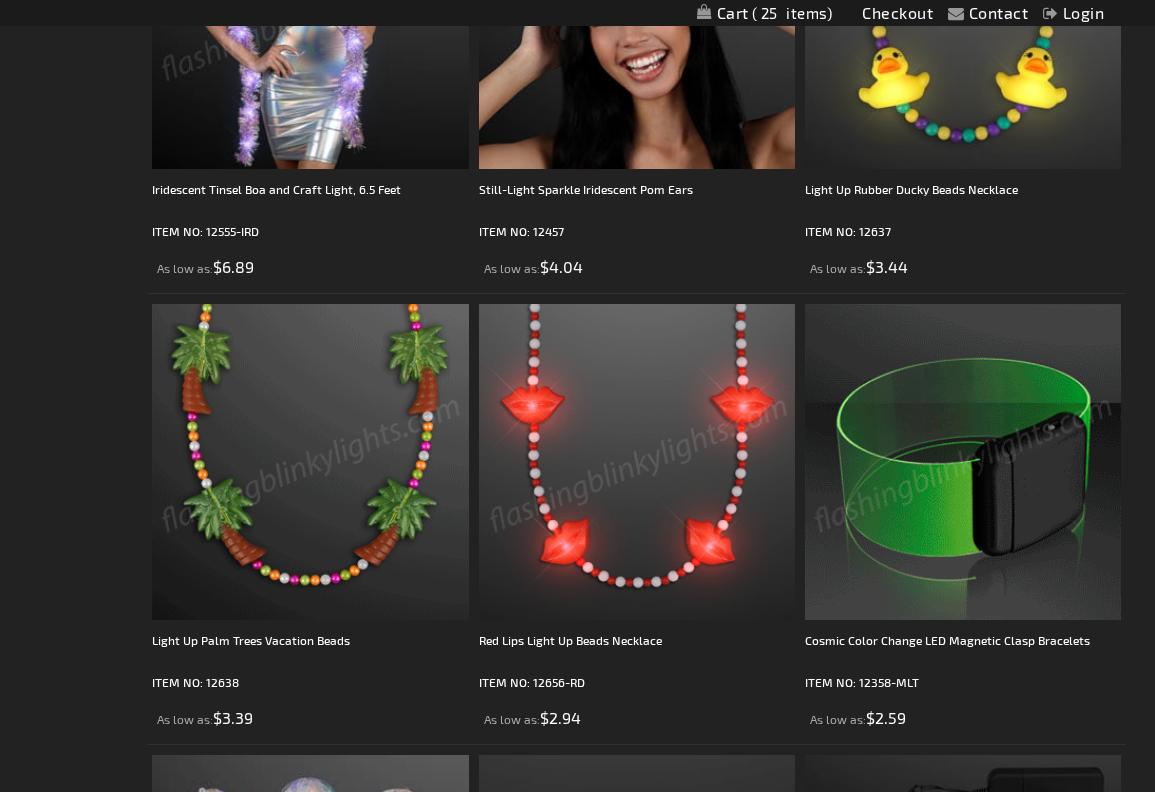 click at bounding box center (963, 462) 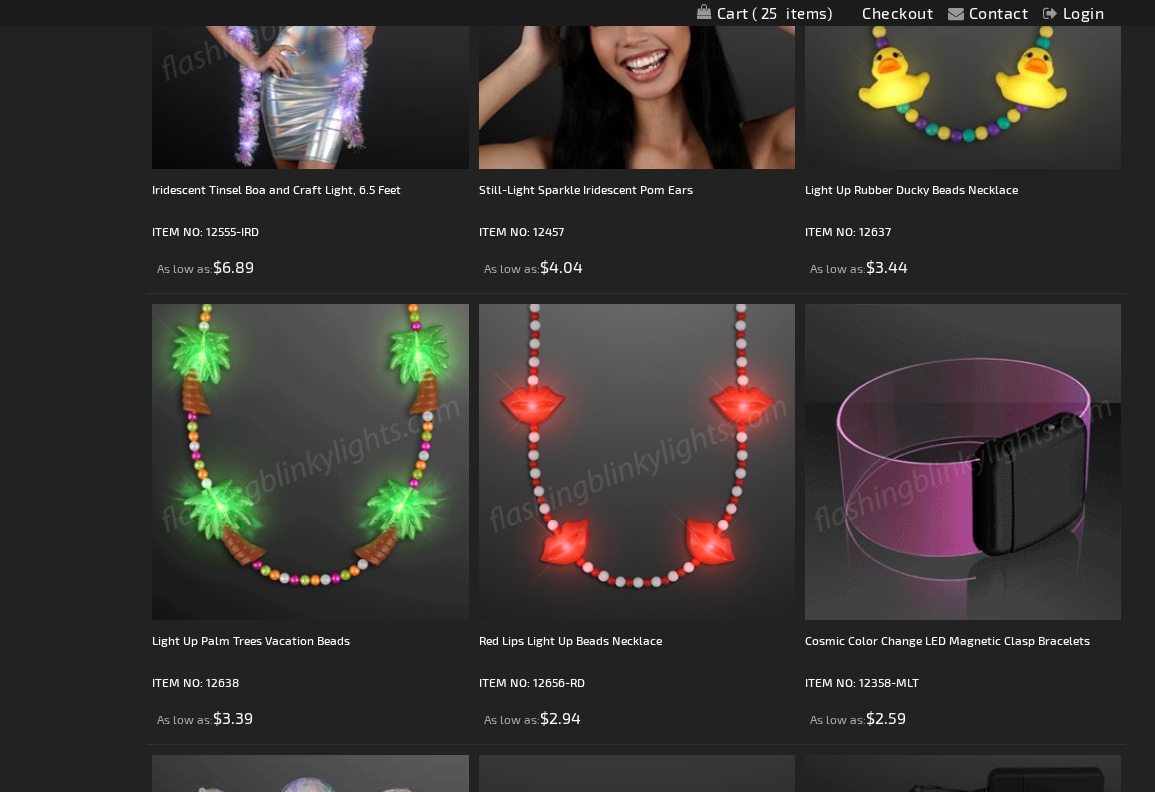 click on "Cosmic Color Change LED Magnetic Clasp Bracelets
ITEM NO: 12358-MLT
As low as  $2.59" at bounding box center [963, 516] 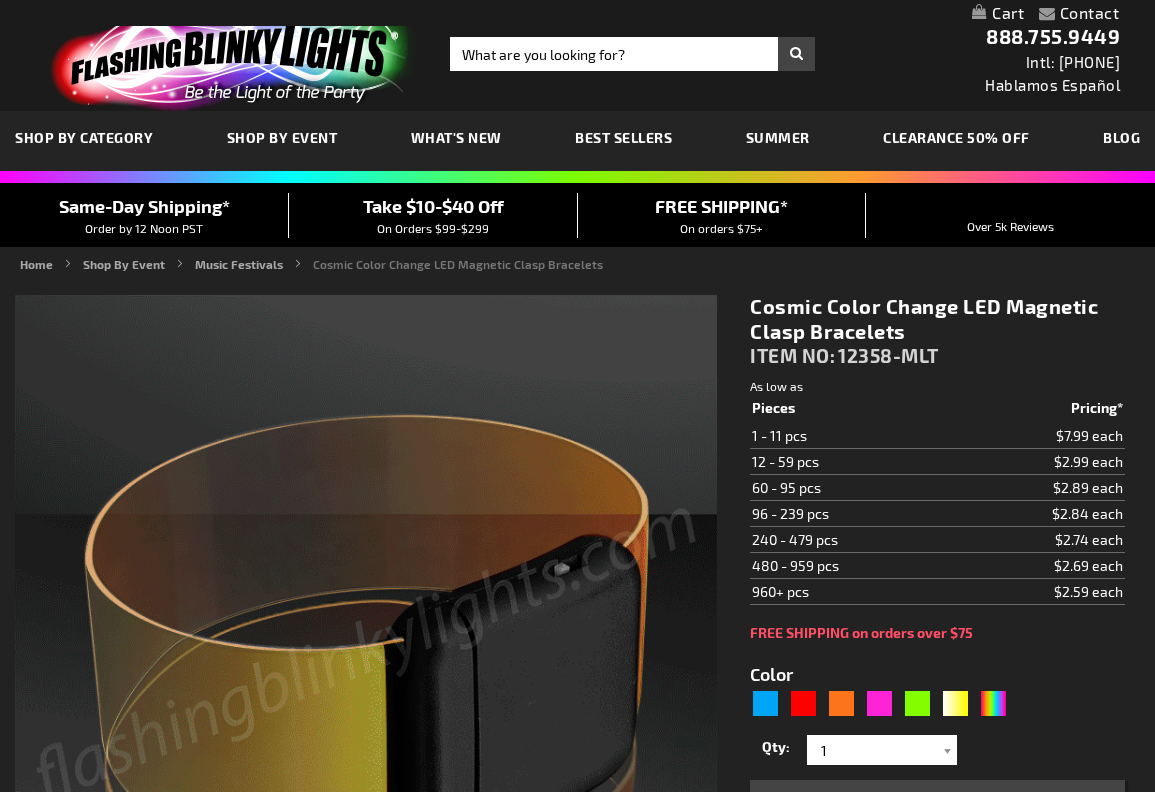 scroll, scrollTop: 0, scrollLeft: 0, axis: both 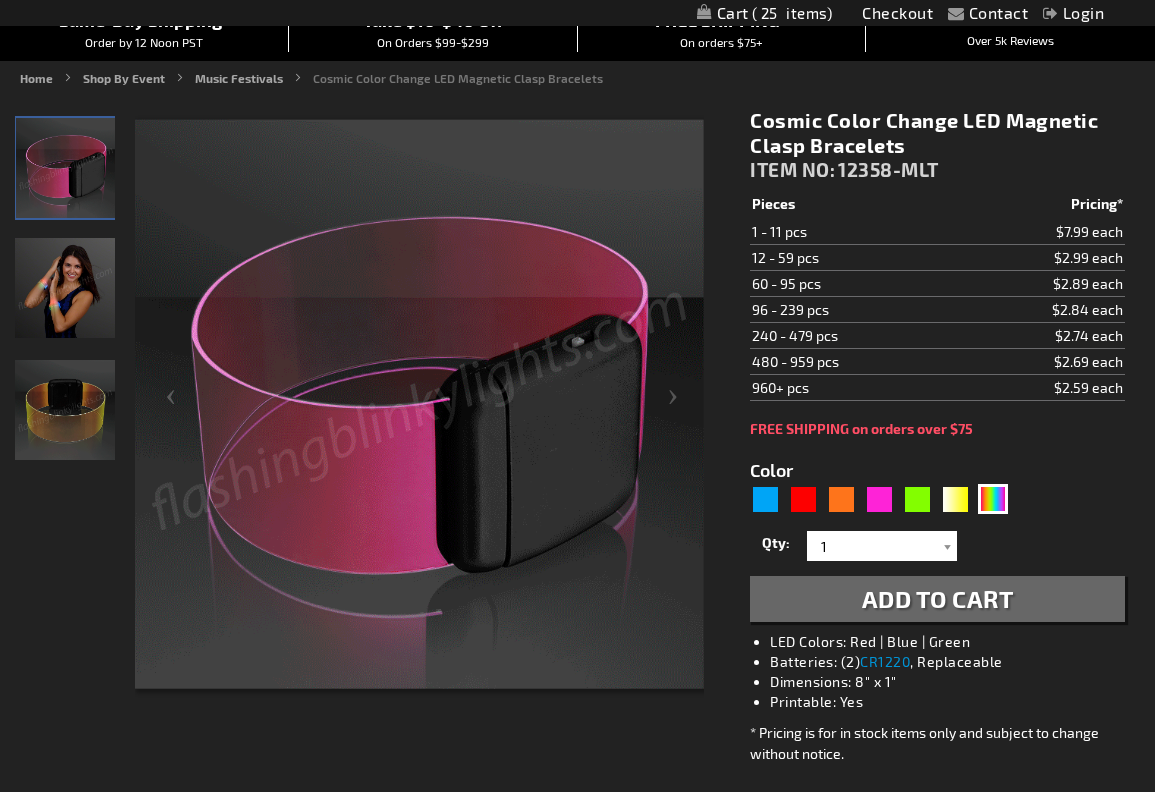 click at bounding box center (65, 410) 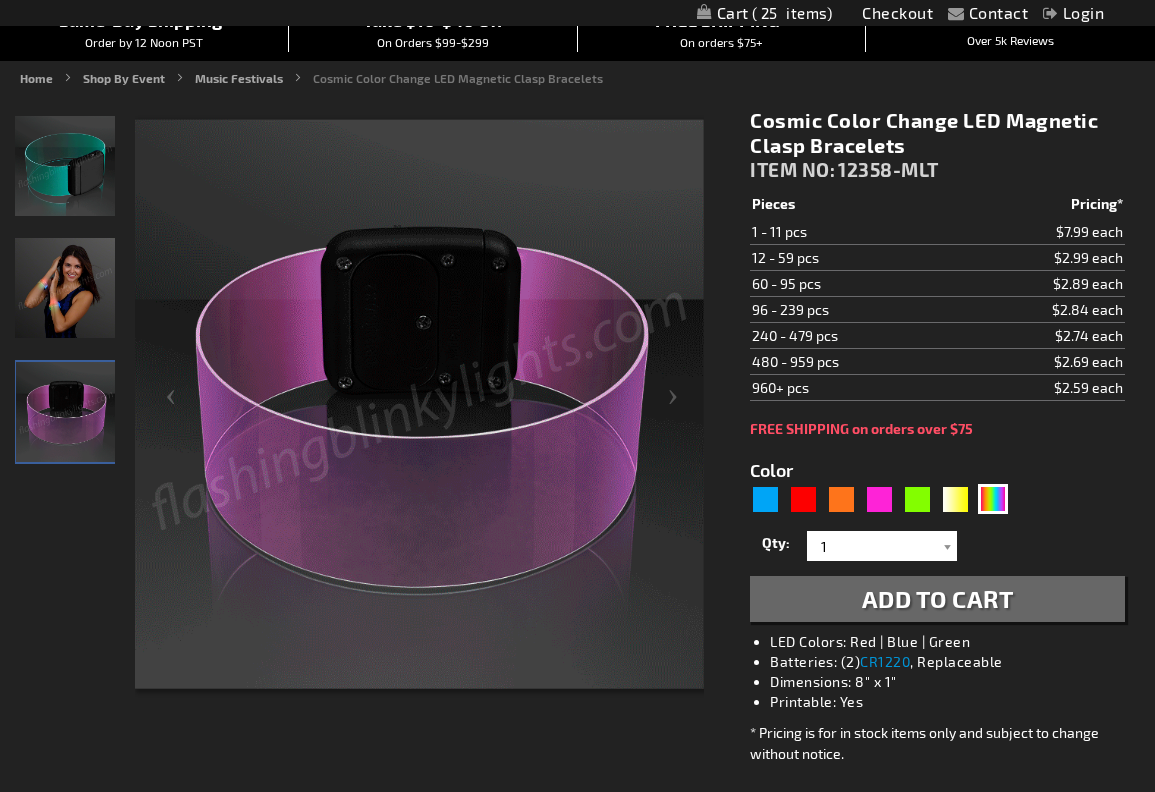 click at bounding box center [65, 288] 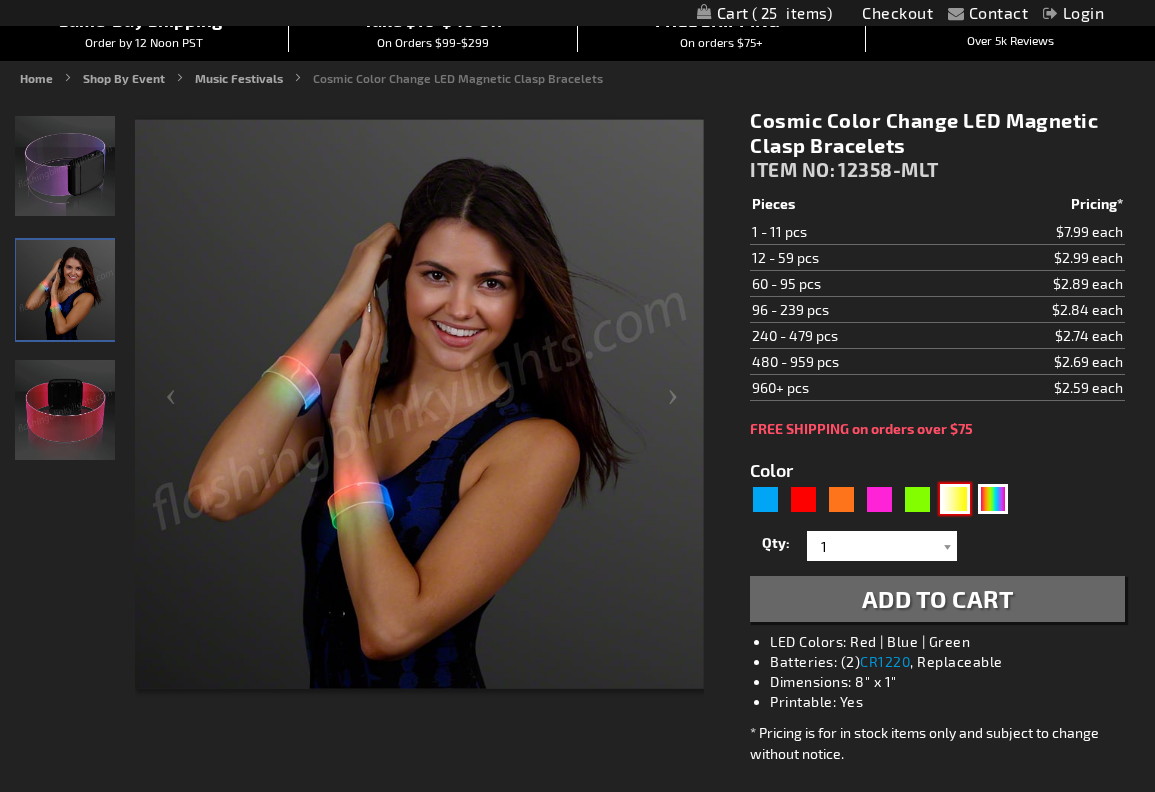 click at bounding box center [955, 499] 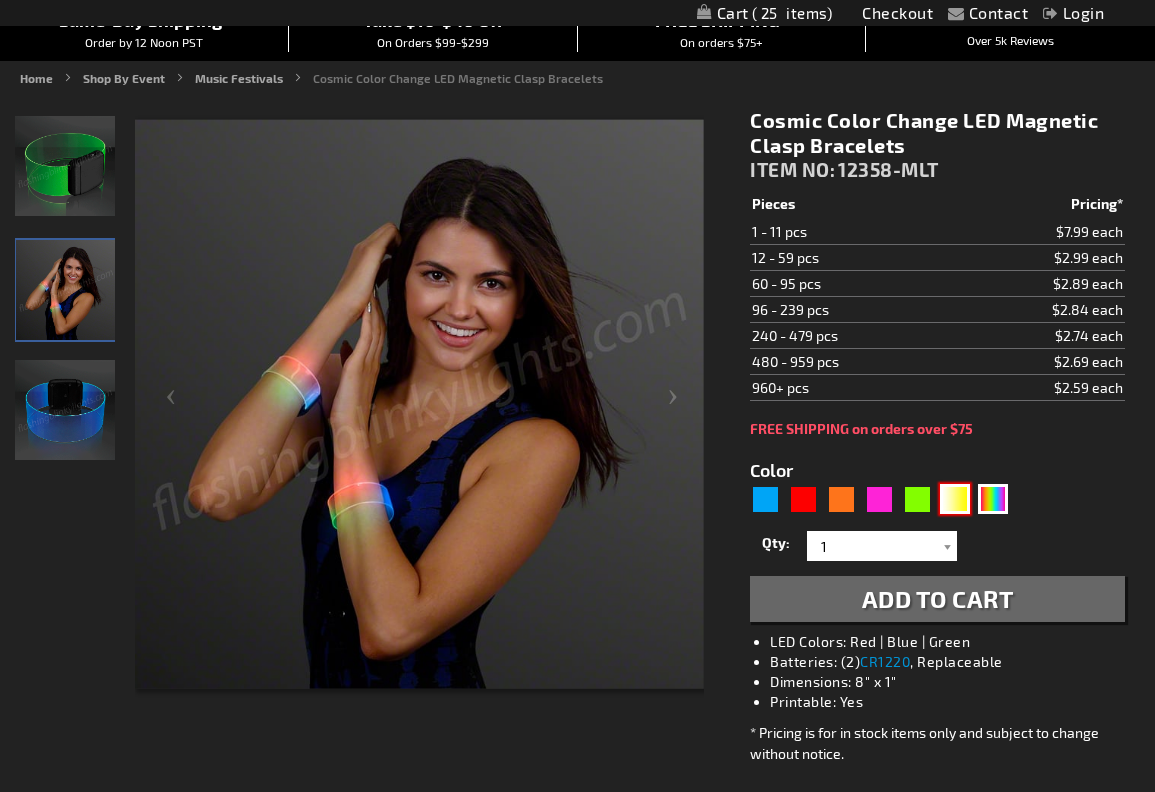 type on "5714" 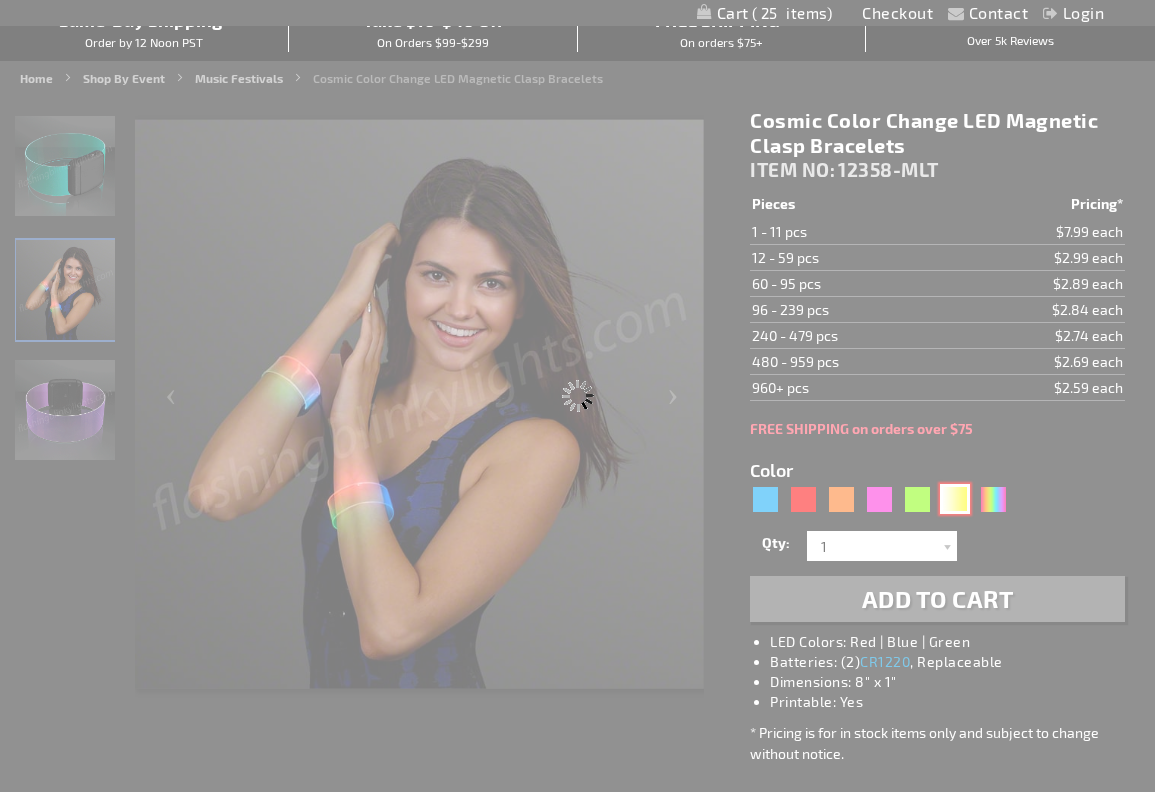 type on "12358-2TONE" 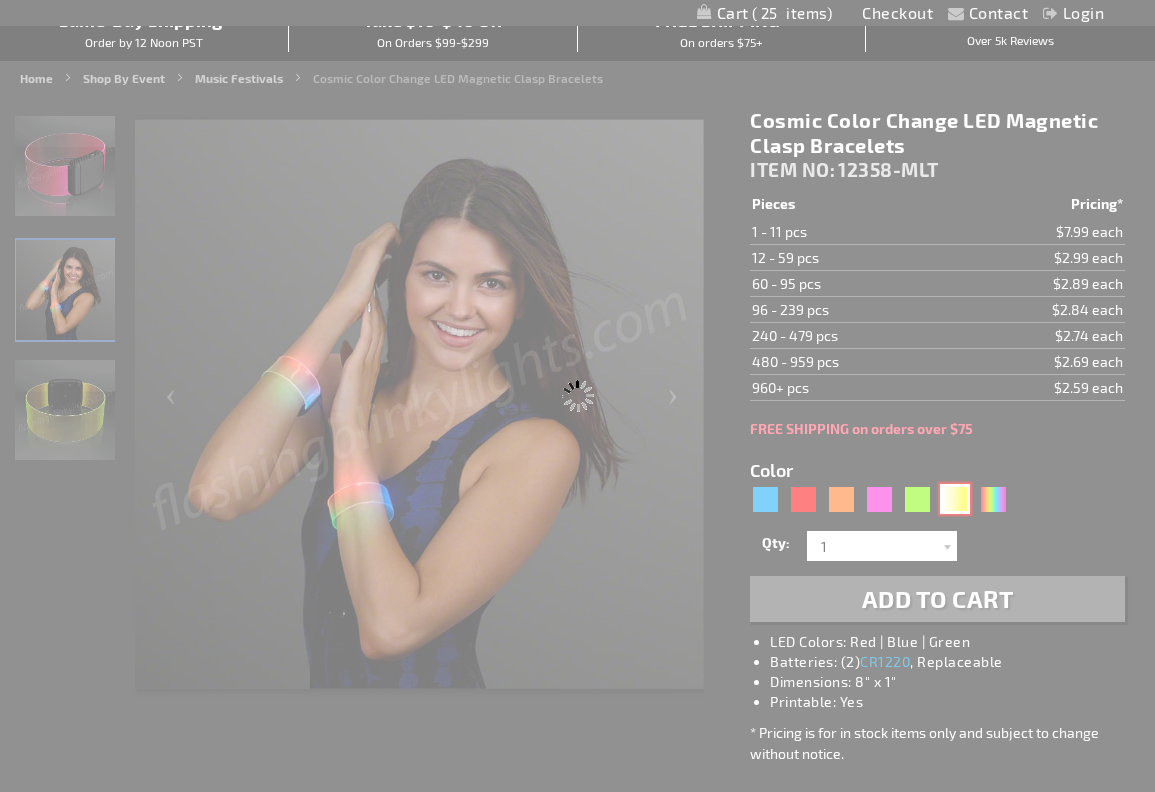 type on "Customize - CLEARANCE: White/Yellow 2-Tone LED Magnet Bracelets - All Sales Final! - ITEM NO: 12358-2TONE" 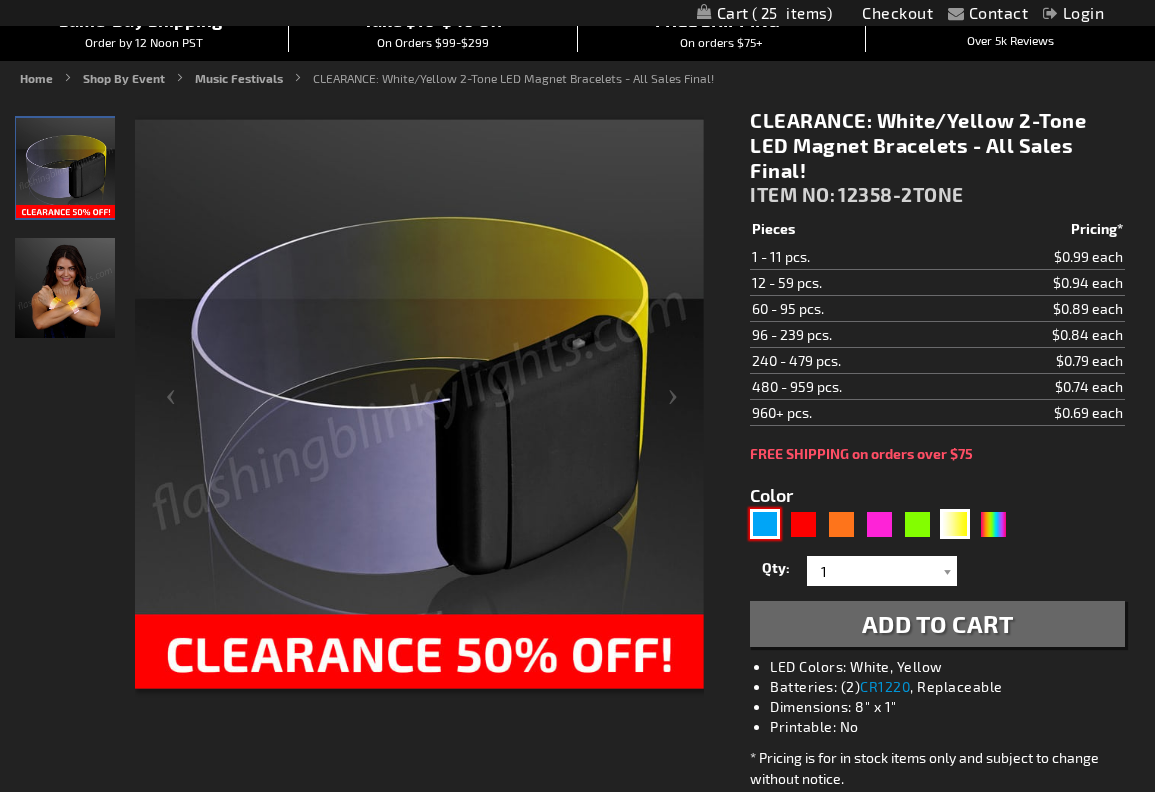 click at bounding box center [765, 524] 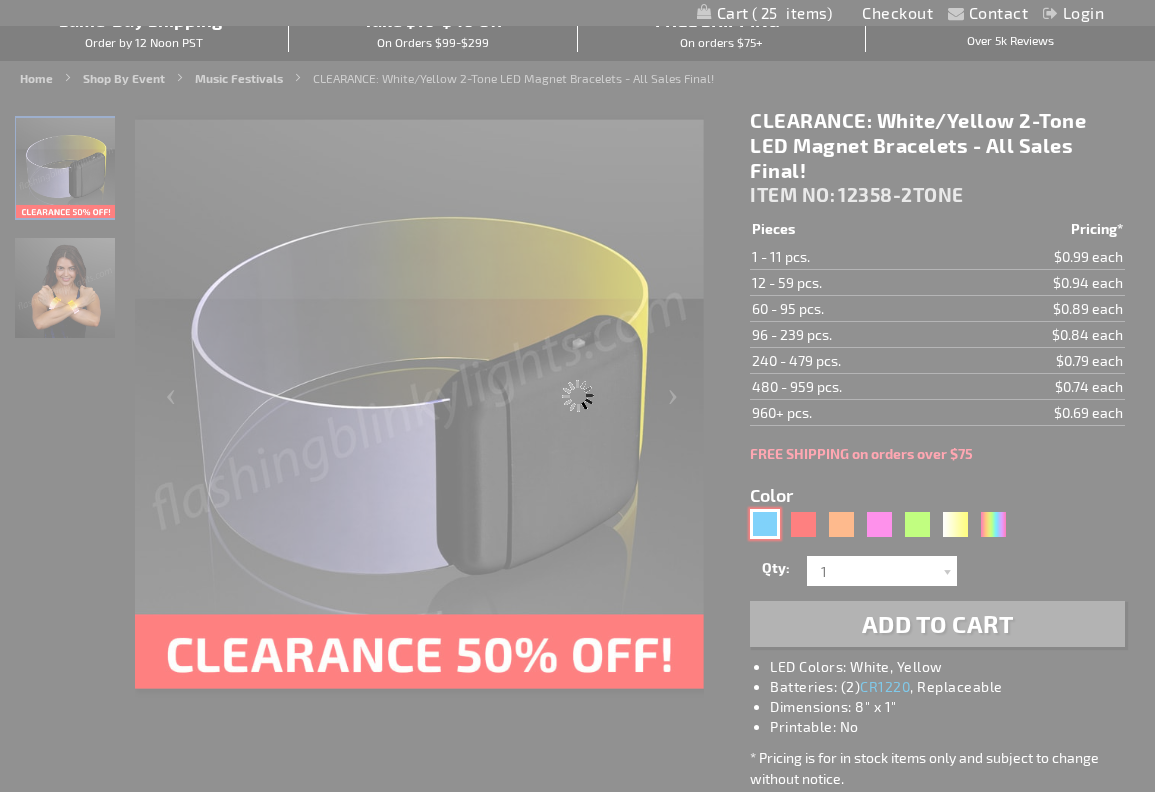 type on "12358-BL" 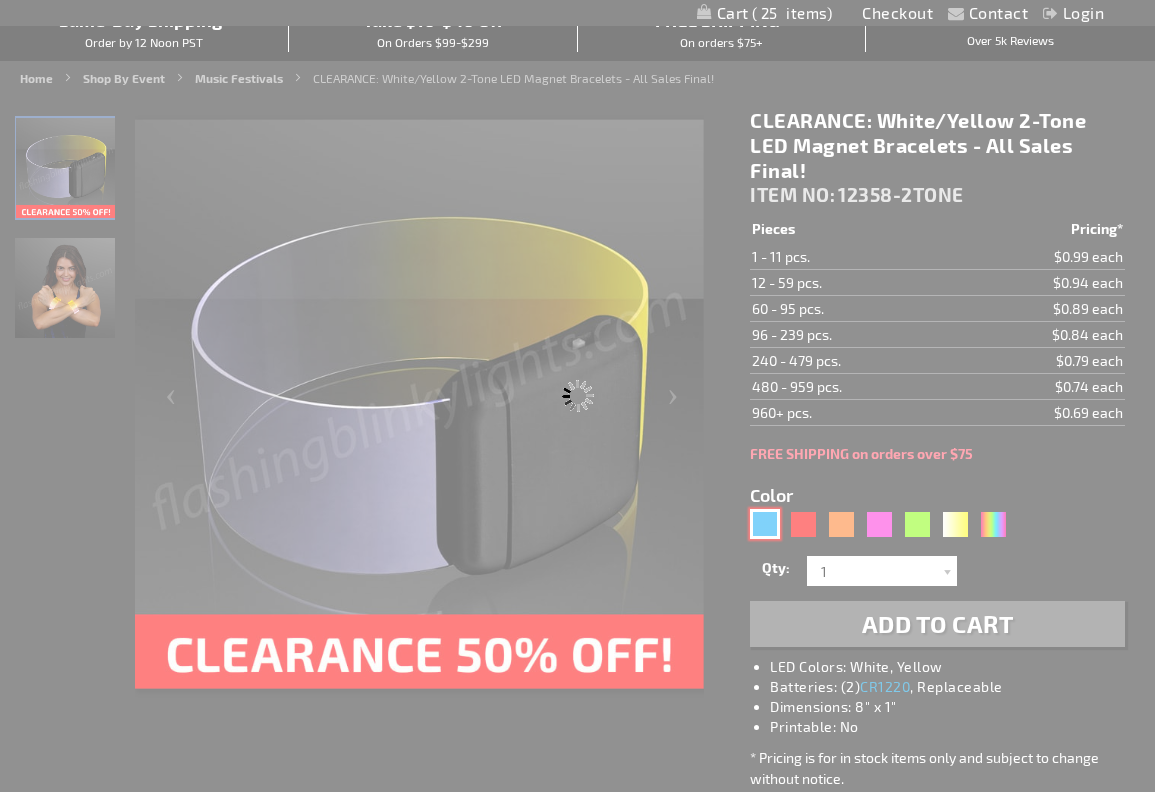 type on "Customize - Cosmic Blue LED Magnetic Clasp Bracelets - ITEM NO: 12358-BL" 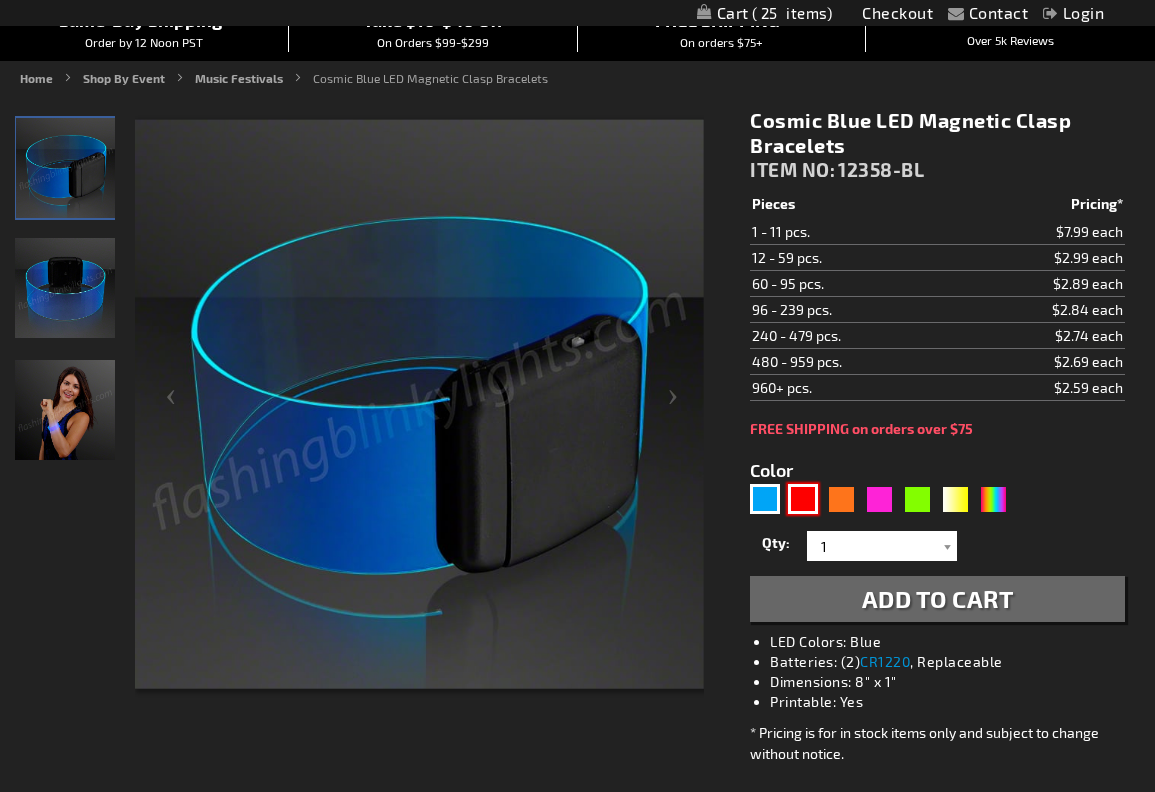 click at bounding box center (803, 499) 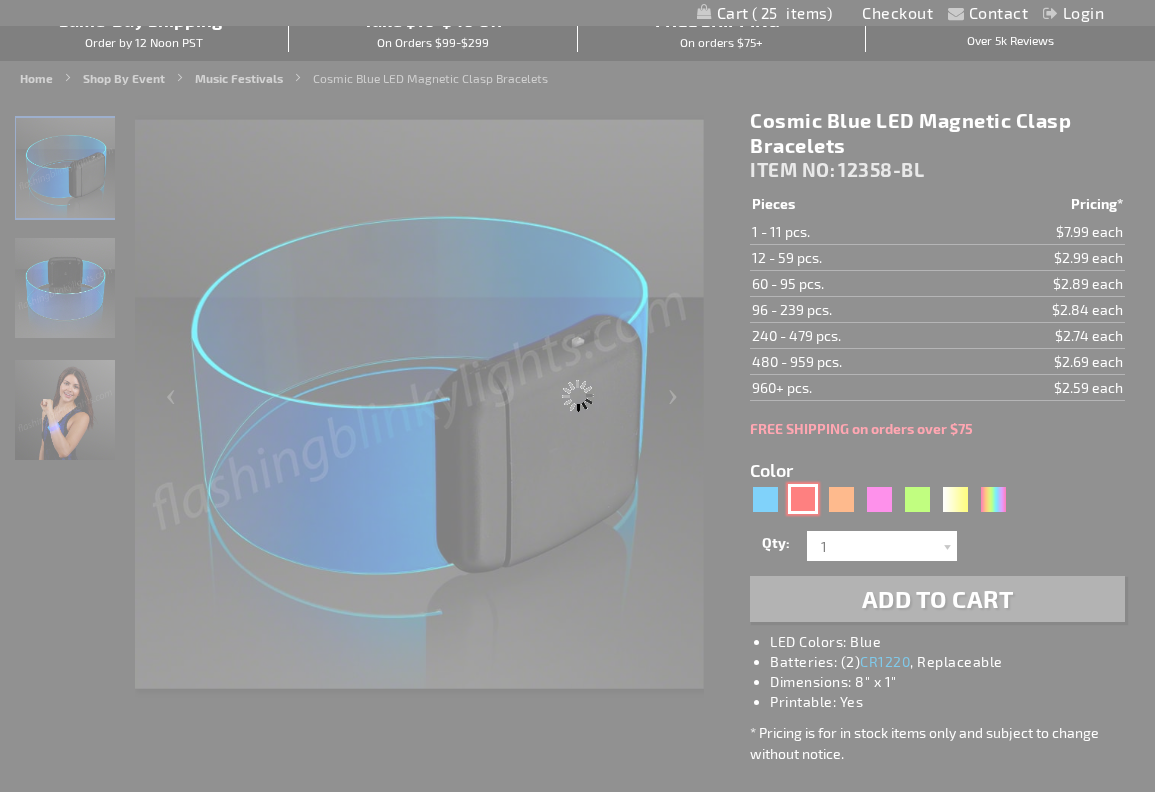 type on "12358-RD" 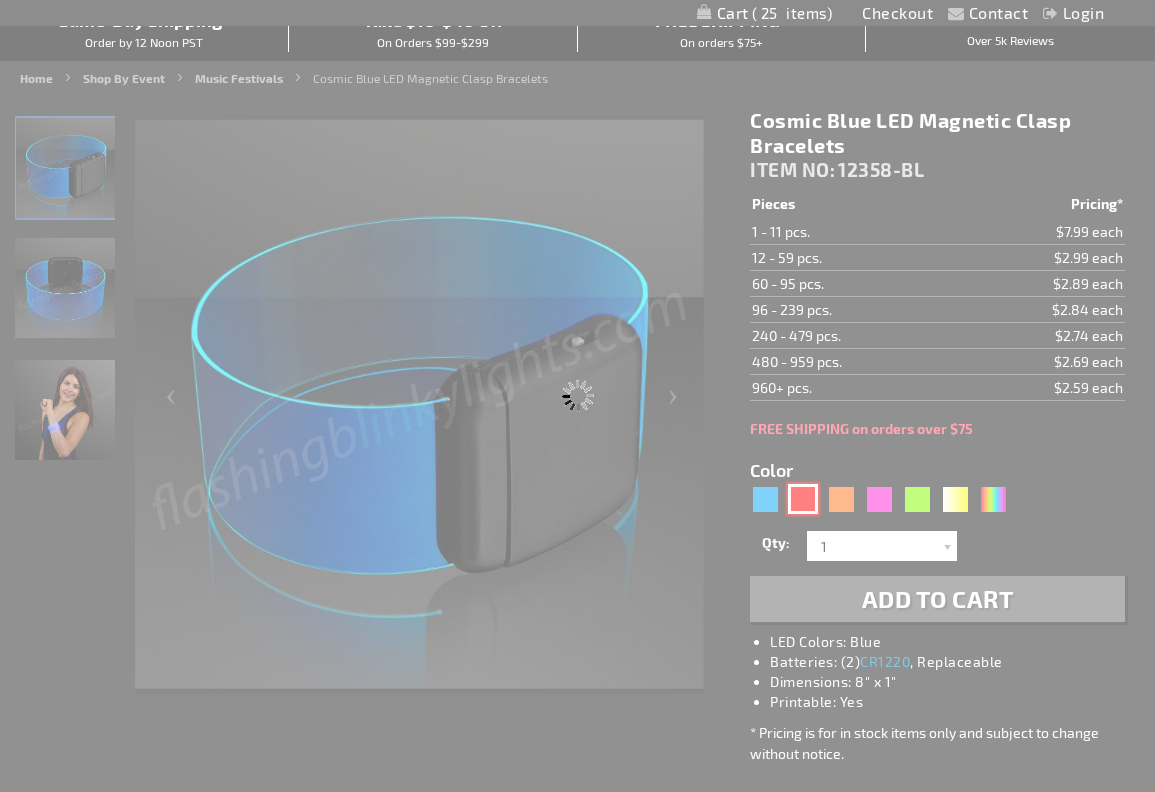 type on "Customize - Cosmic Red LED Magnetic Clasp Bracelets - ITEM NO: 12358-RD" 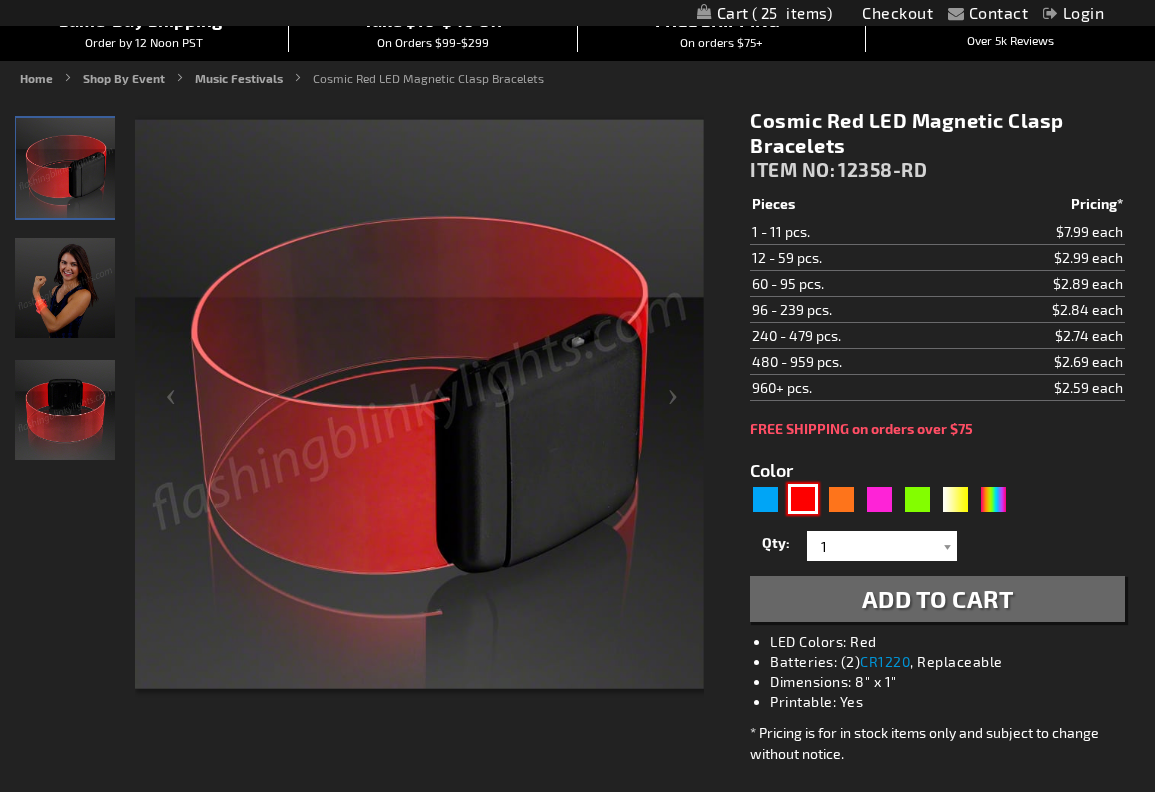 click at bounding box center (65, 288) 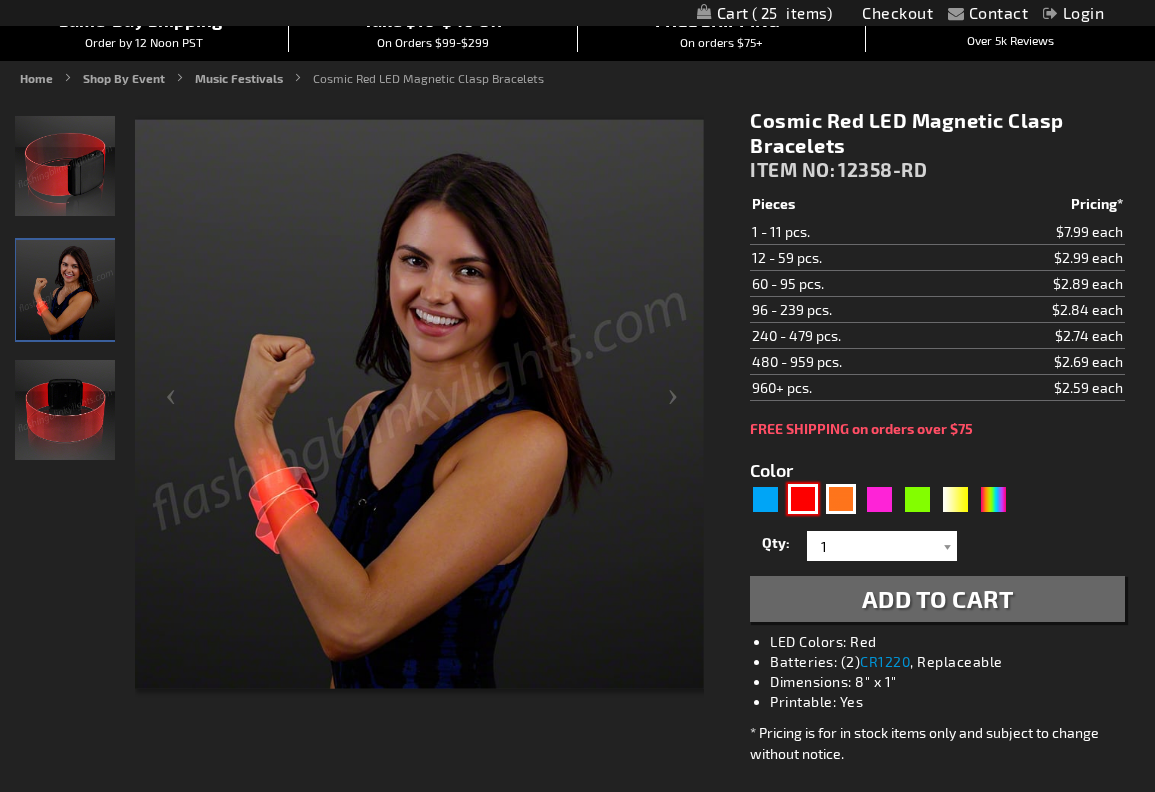 scroll, scrollTop: 0, scrollLeft: 0, axis: both 